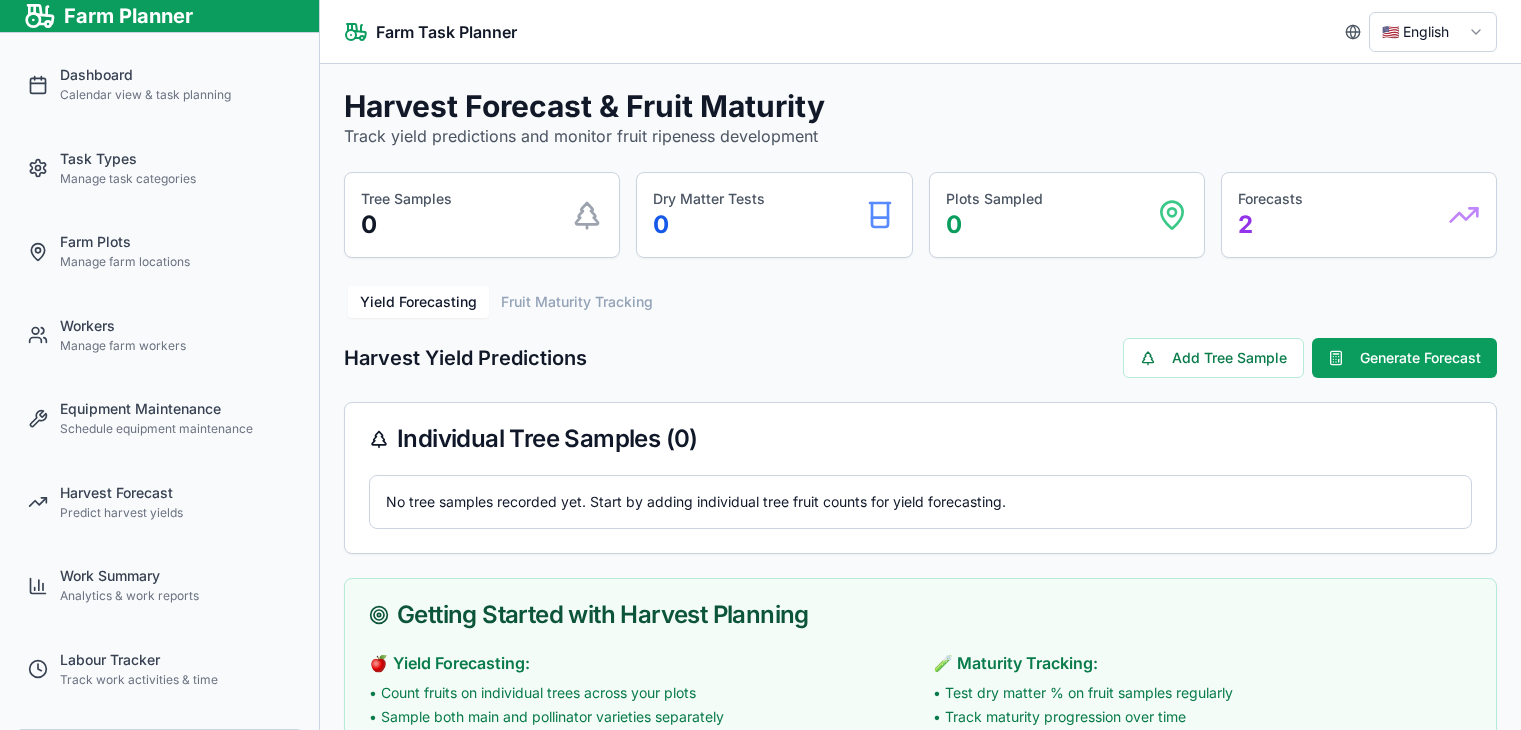 scroll, scrollTop: 0, scrollLeft: 0, axis: both 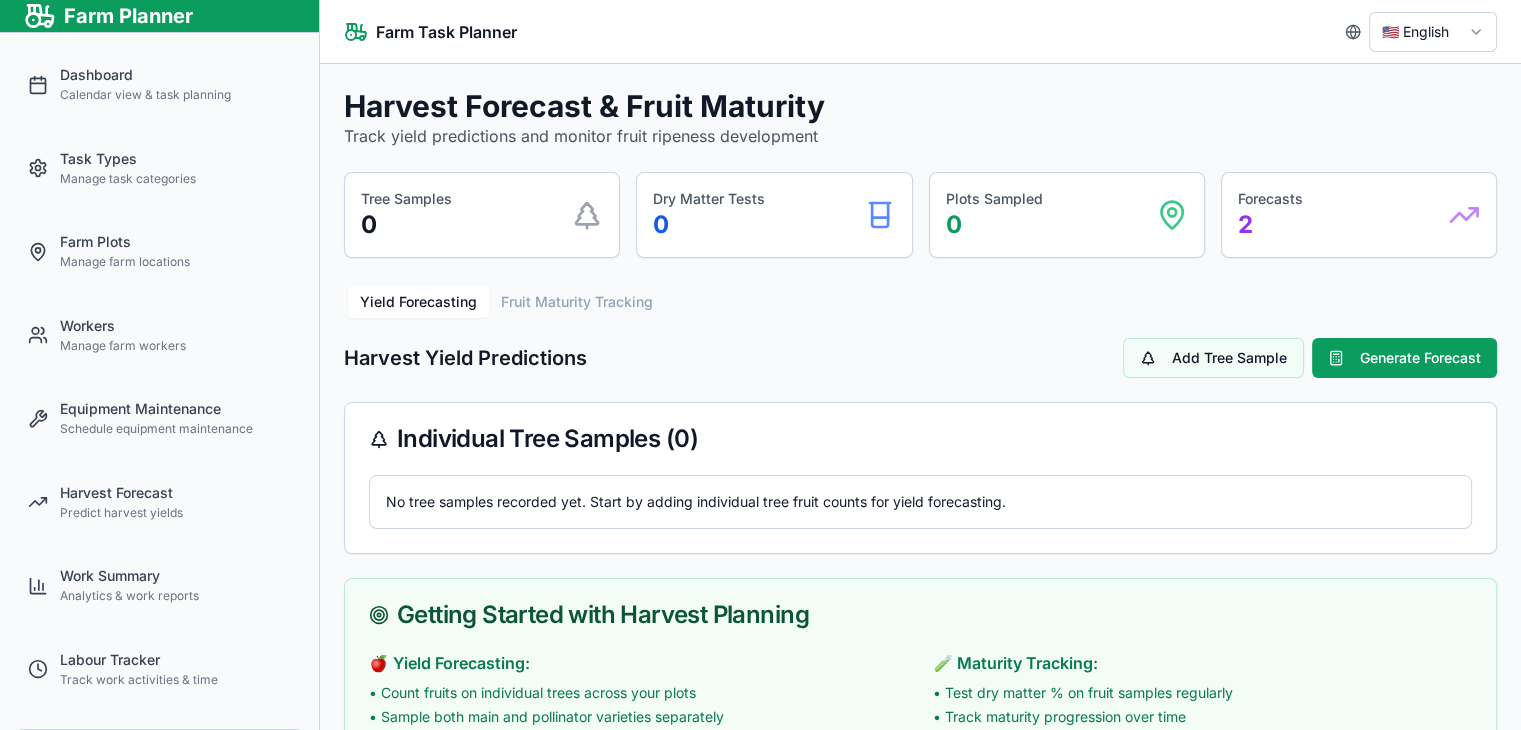 click on "Add Tree Sample" at bounding box center (1213, 358) 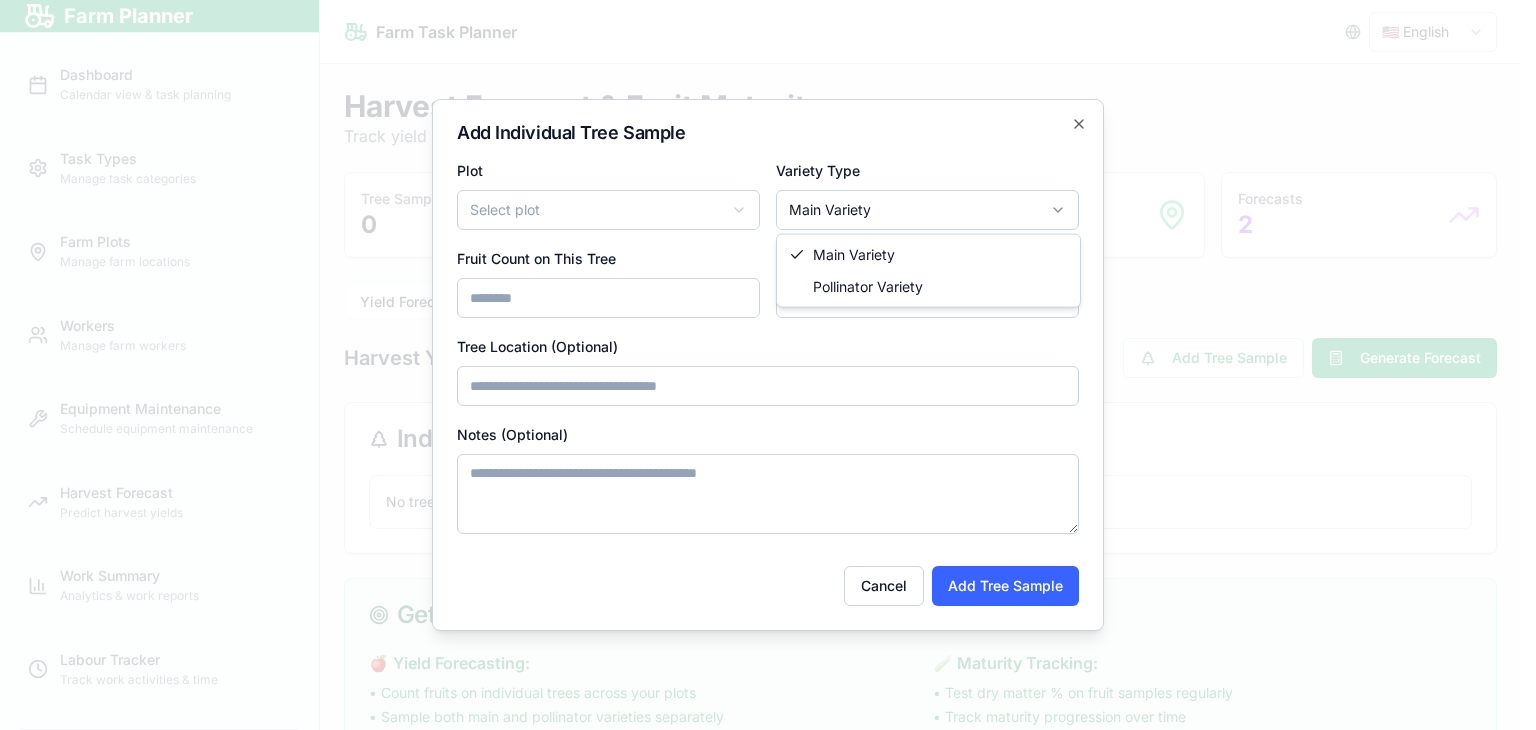 click on "Farm Planner Dashboard Calendar view & task planning Task Types Manage task categories Farm Plots Manage farm locations Workers Manage farm workers Equipment Maintenance Schedule equipment maintenance Harvest Forecast Predict harvest yields Work Summary Analytics & work reports Labour Tracker Track work activities & time 🇺🇸 English Farm Management & Task Planning Tool Farm Task Planner 🇺🇸 English Harvest Forecast & Fruit Maturity Track yield predictions and monitor fruit ripeness development Tree Samples 0 Dry Matter Tests 0 Plots Sampled 0 Forecasts 2 Yield Forecasting Fruit Maturity Tracking Harvest Yield Predictions Add Tree Sample Generate Forecast Individual Tree Samples ( 0 ) No tree samples recorded yet. Start by adding individual tree fruit counts for yield forecasting. Getting Started with Harvest Planning 🍎 Yield Forecasting: • Count fruits on individual trees across your plots • Sample both main and pollinator varieties separately • Record tree locations for consistent sampling" at bounding box center [760, 365] 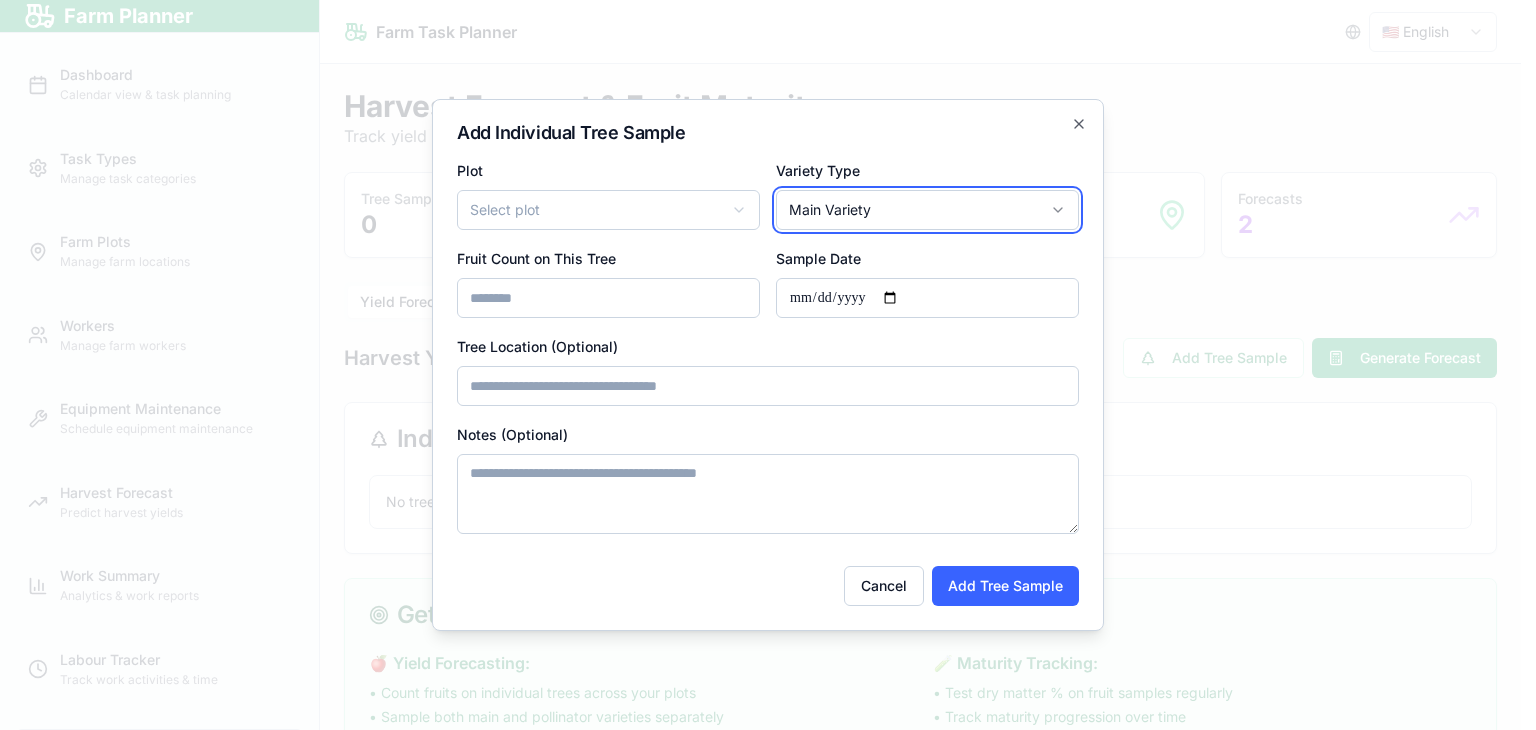 click on "Farm Planner Dashboard Calendar view & task planning Task Types Manage task categories Farm Plots Manage farm locations Workers Manage farm workers Equipment Maintenance Schedule equipment maintenance Harvest Forecast Predict harvest yields Work Summary Analytics & work reports Labour Tracker Track work activities & time 🇺🇸 English Farm Management & Task Planning Tool Farm Task Planner 🇺🇸 English Harvest Forecast & Fruit Maturity Track yield predictions and monitor fruit ripeness development Tree Samples 0 Dry Matter Tests 0 Plots Sampled 0 Forecasts 2 Yield Forecasting Fruit Maturity Tracking Harvest Yield Predictions Add Tree Sample Generate Forecast Individual Tree Samples ( 0 ) No tree samples recorded yet. Start by adding individual tree fruit counts for yield forecasting. Getting Started with Harvest Planning 🍎 Yield Forecasting: • Count fruits on individual trees across your plots • Sample both main and pollinator varieties separately • Record tree locations for consistent sampling" at bounding box center [760, 365] 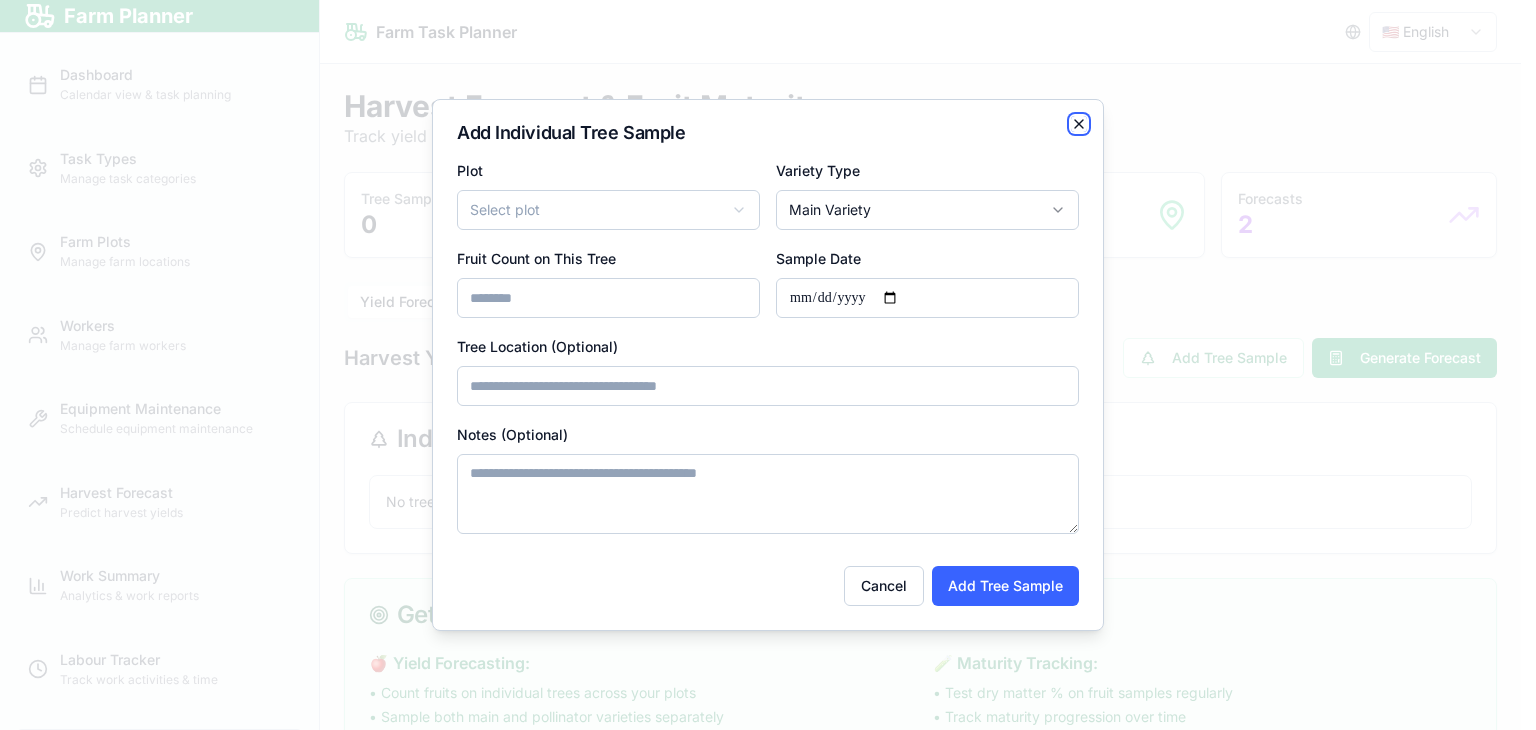 click 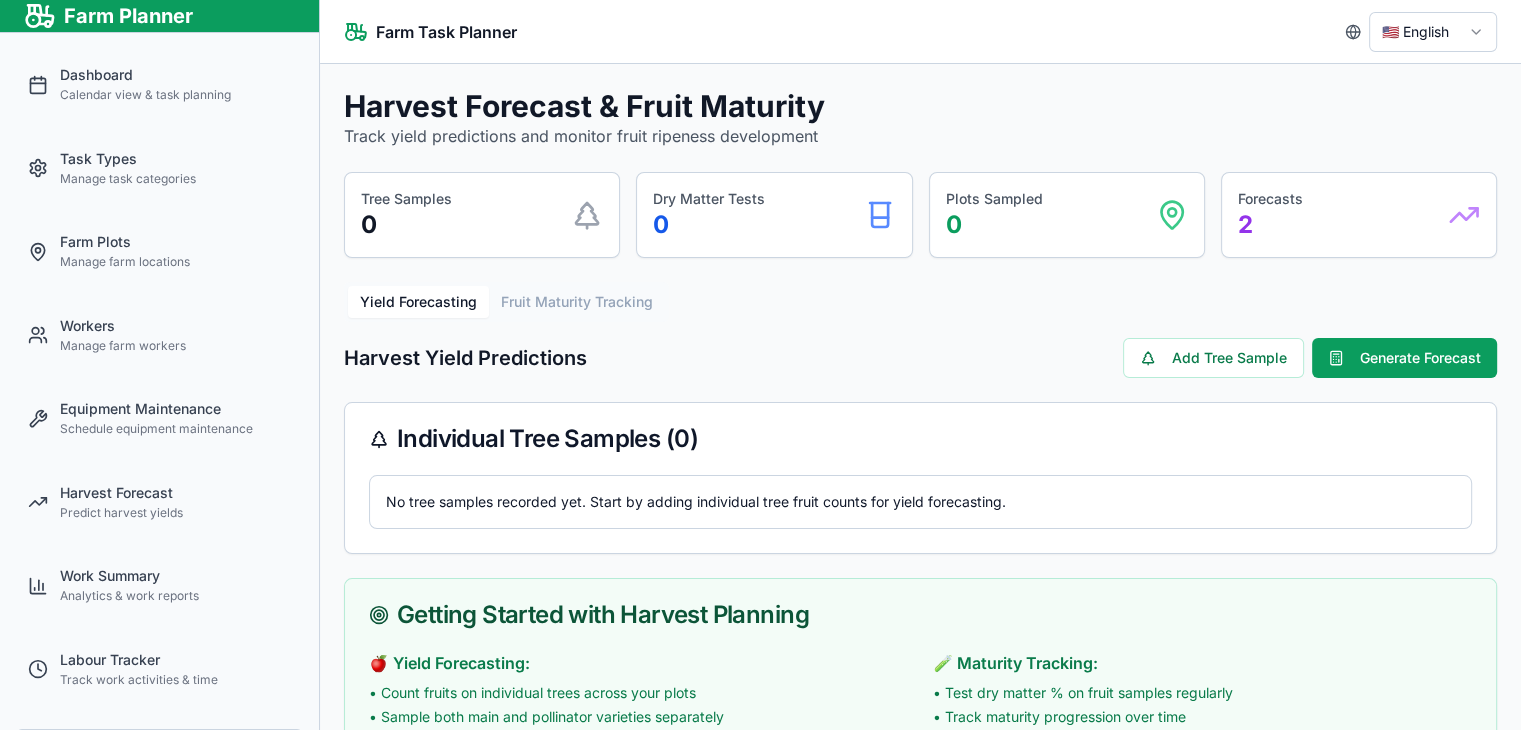 scroll, scrollTop: 92, scrollLeft: 0, axis: vertical 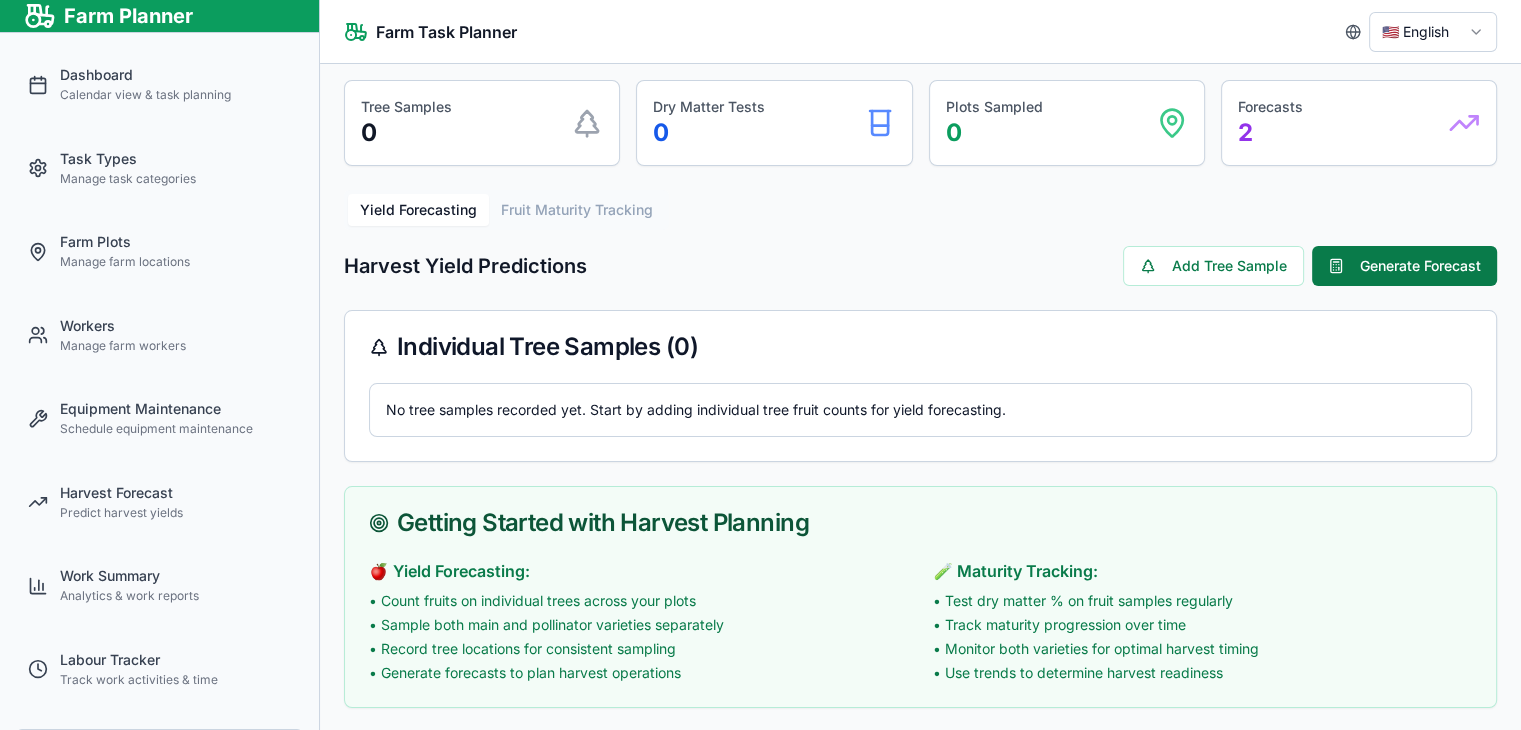 click on "Generate Forecast" at bounding box center (1404, 266) 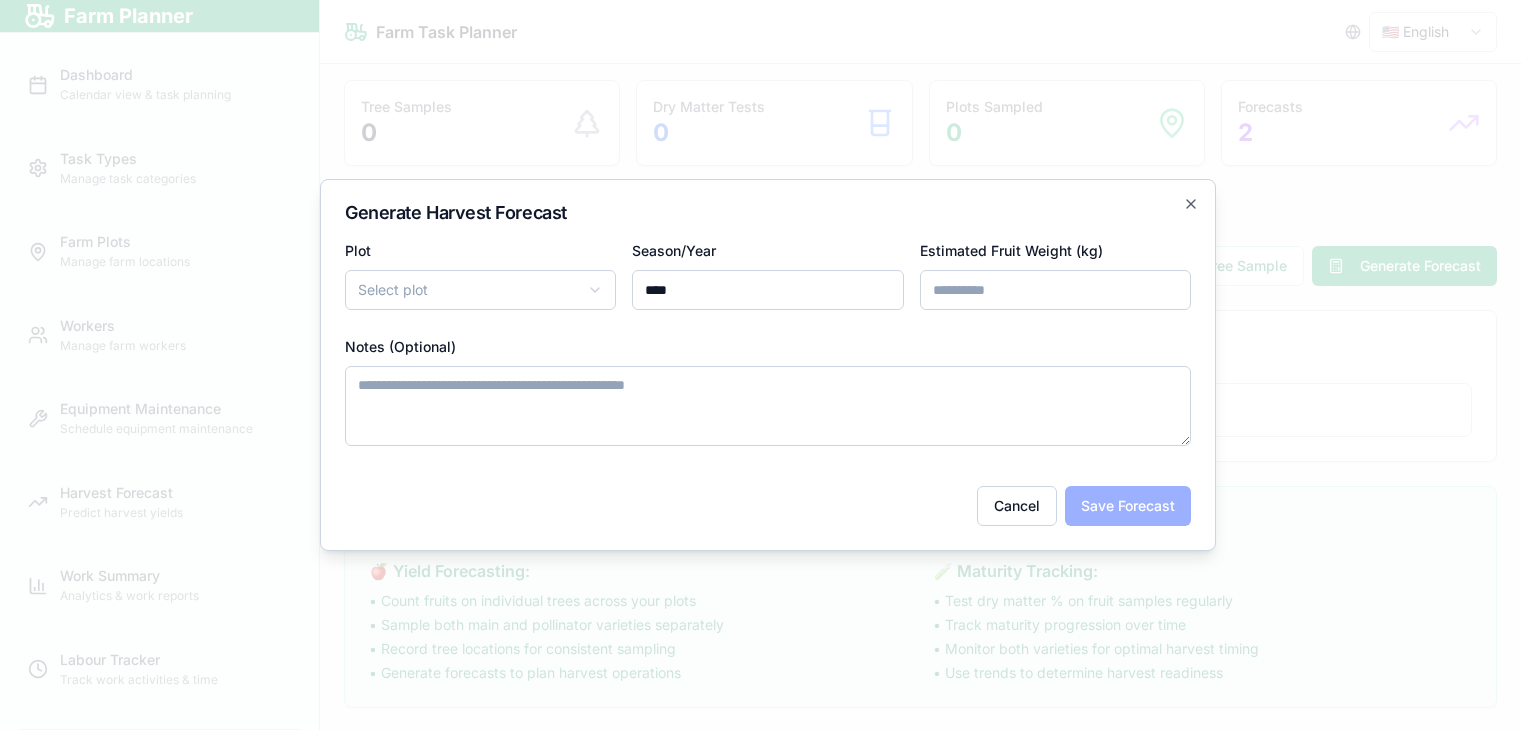 click on "****" at bounding box center [1055, 290] 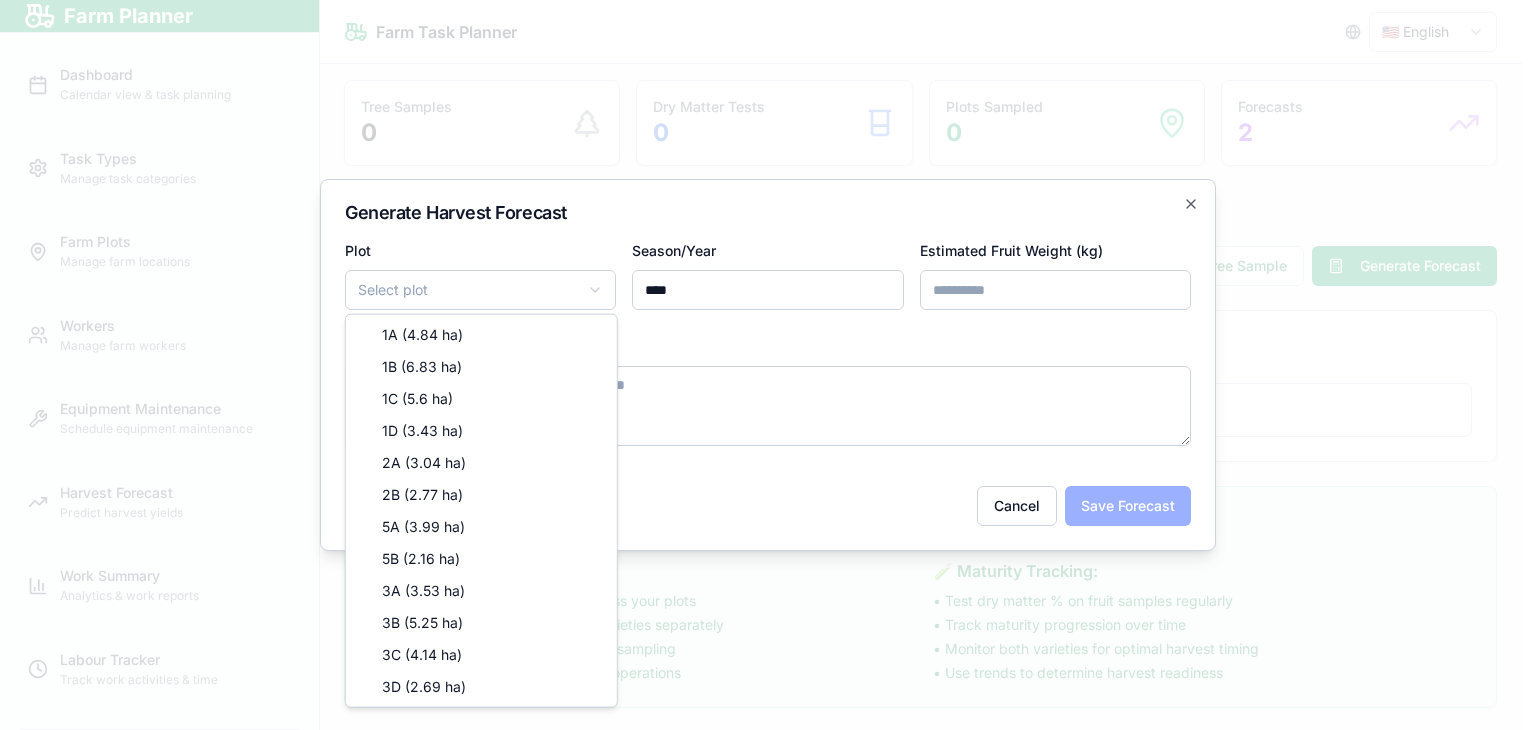 click on "Farm Planner Dashboard Calendar view & task planning Task Types Manage task categories Farm Plots Manage farm locations Workers Manage farm workers Equipment Maintenance Schedule equipment maintenance Harvest Forecast Predict harvest yields Work Summary Analytics & work reports Labour Tracker Track work activities & time 🇺🇸 English Farm Management & Task Planning Tool Farm Task Planner 🇺🇸 English Harvest Forecast & Fruit Maturity Track yield predictions and monitor fruit ripeness development Tree Samples 0 Dry Matter Tests 0 Plots Sampled 0 Forecasts 2 Yield Forecasting Fruit Maturity Tracking Harvest Yield Predictions Add Tree Sample Generate Forecast Individual Tree Samples ( 0 ) No tree samples recorded yet. Start by adding individual tree fruit counts for yield forecasting. Getting Started with Harvest Planning 🍎 Yield Forecasting: • Count fruits on individual trees across your plots • Sample both main and pollinator varieties separately • Record tree locations for consistent sampling" at bounding box center (760, 365) 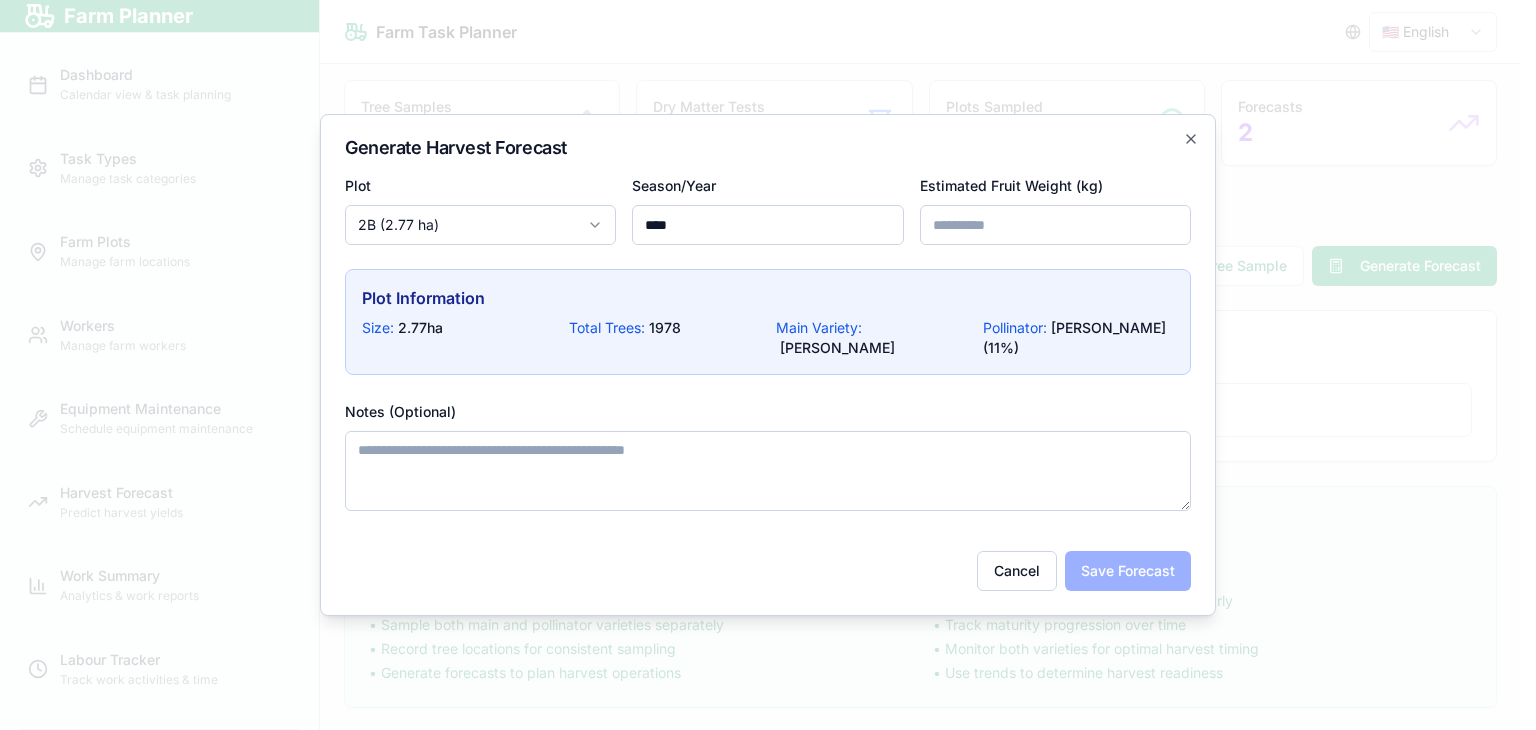 click on "****" at bounding box center [1055, 225] 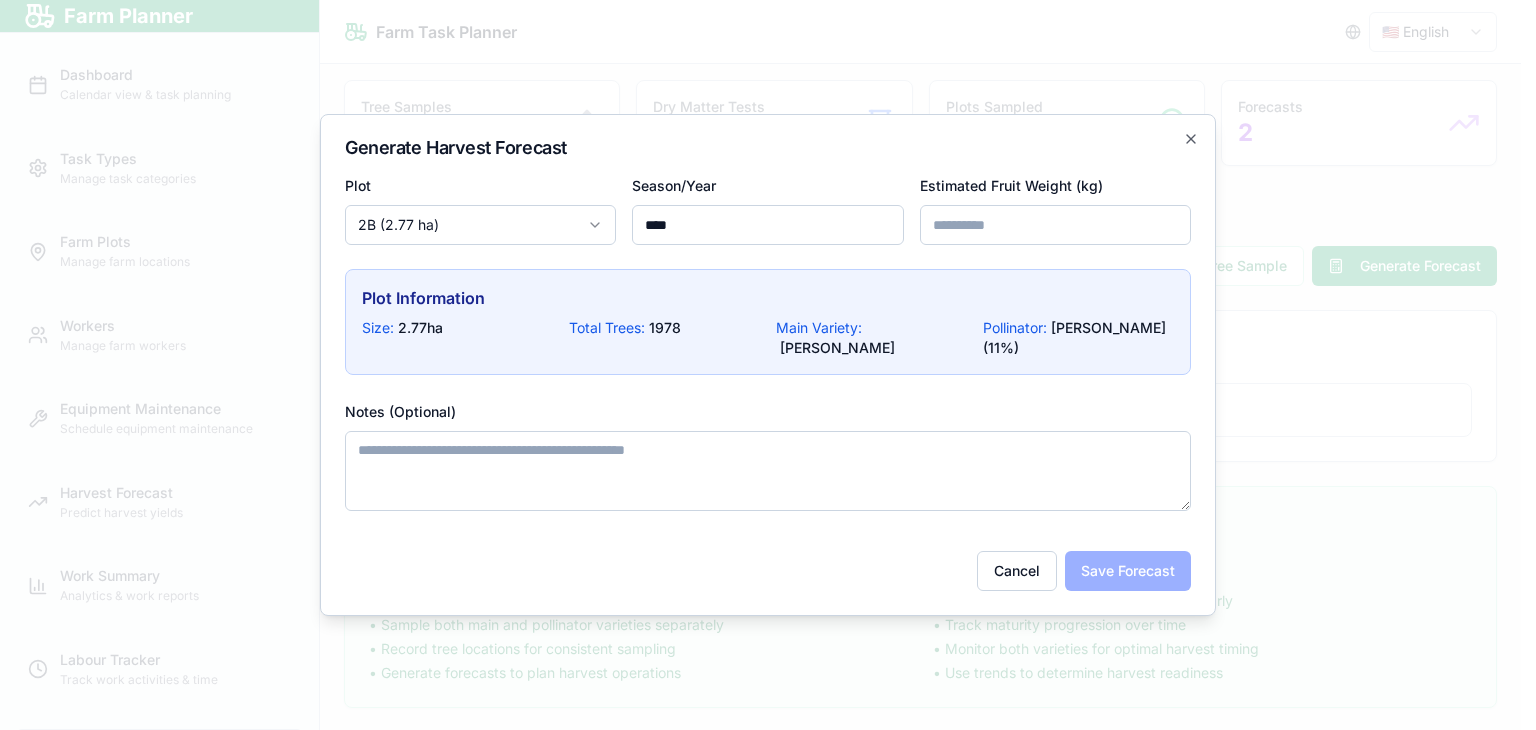 drag, startPoint x: 973, startPoint y: 237, endPoint x: 945, endPoint y: 234, distance: 28.160255 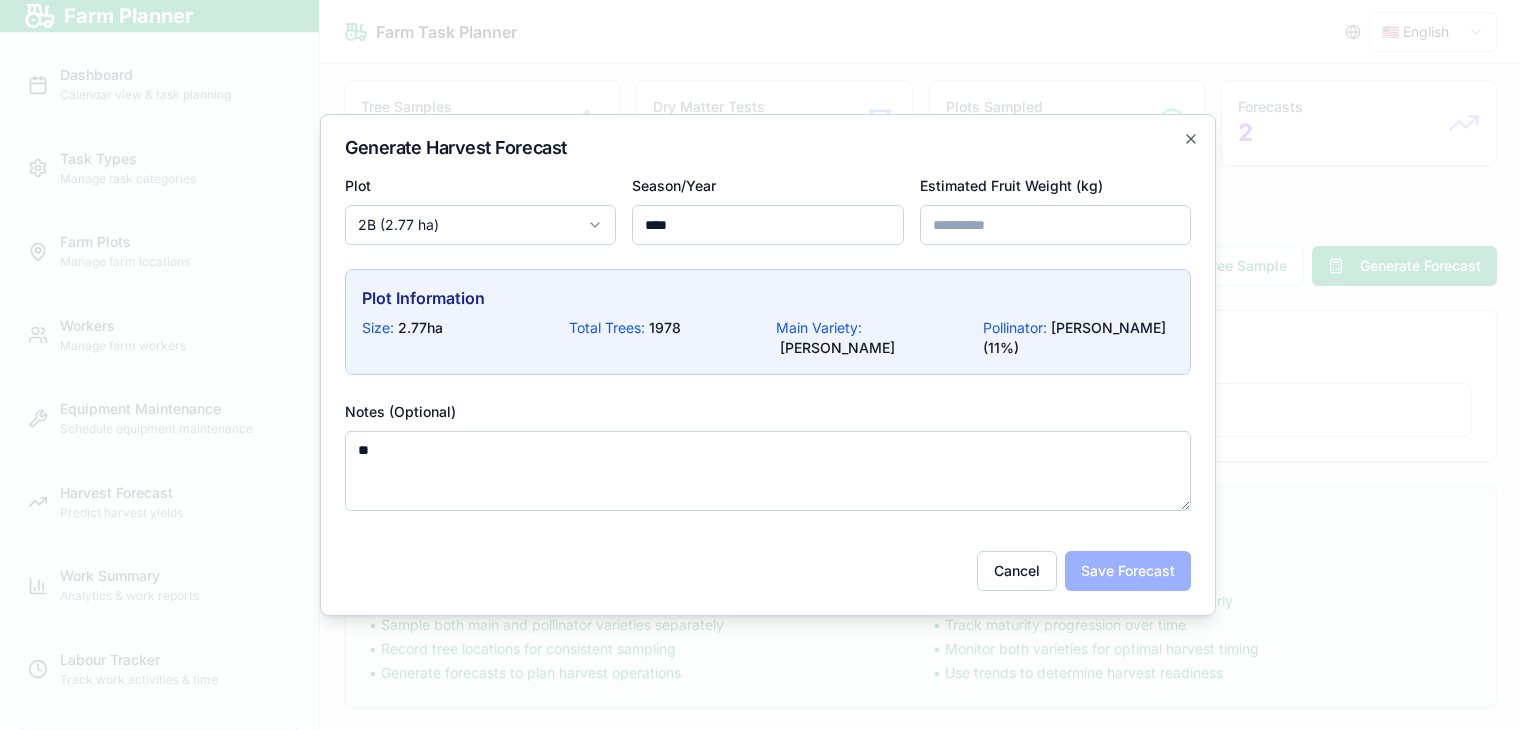 type on "**" 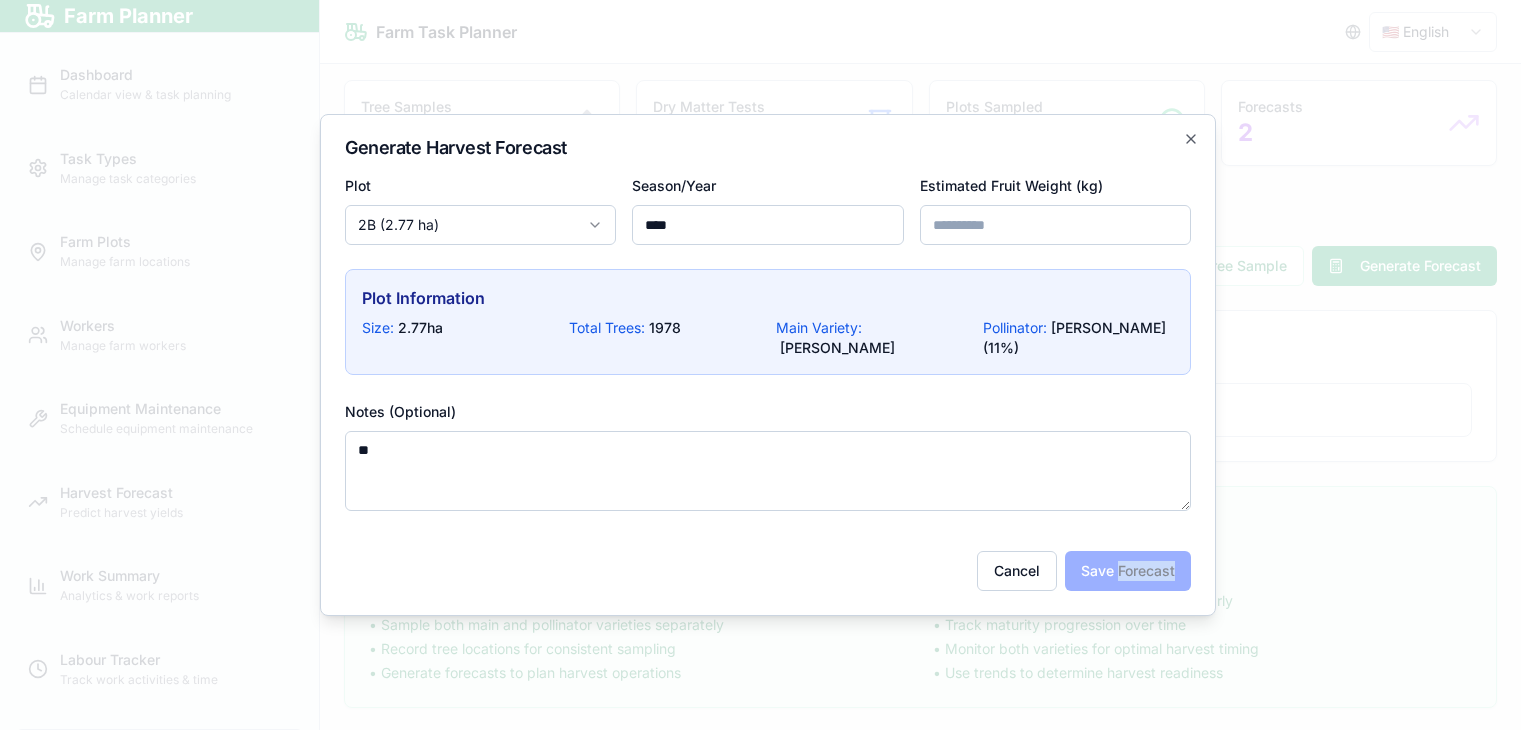 click on "Cancel Save Forecast" at bounding box center (768, 563) 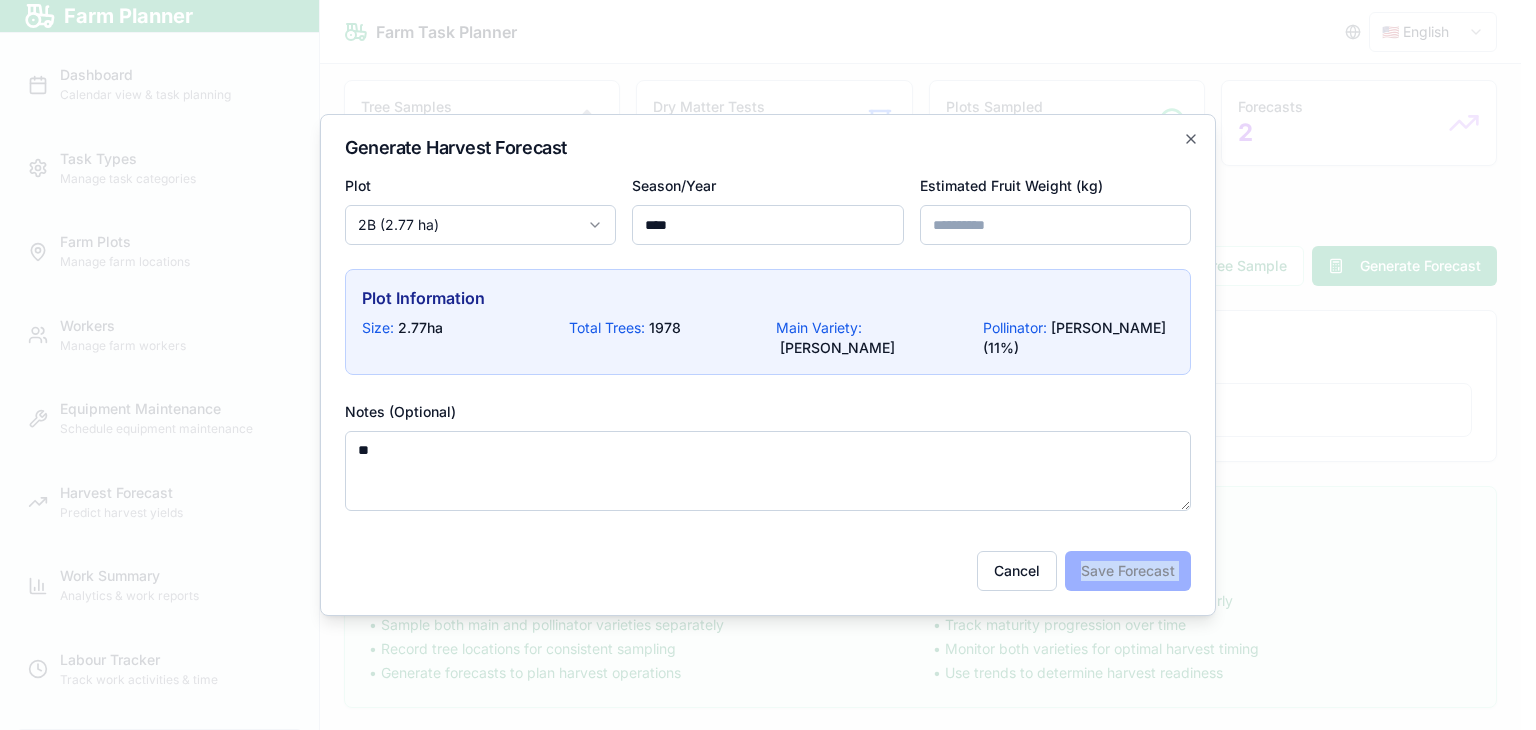 click on "Cancel Save Forecast" at bounding box center [768, 563] 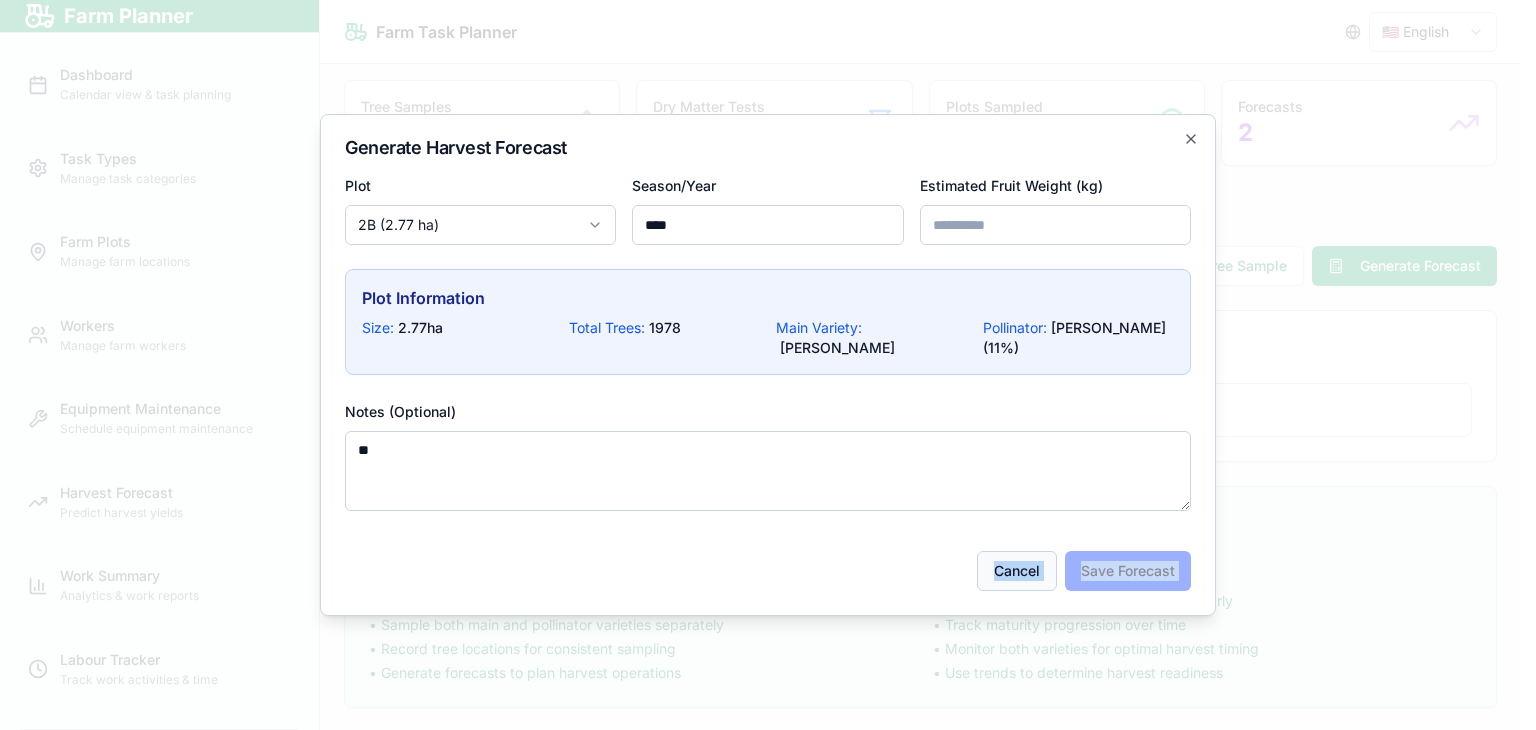 drag, startPoint x: 1127, startPoint y: 565, endPoint x: 1028, endPoint y: 565, distance: 99 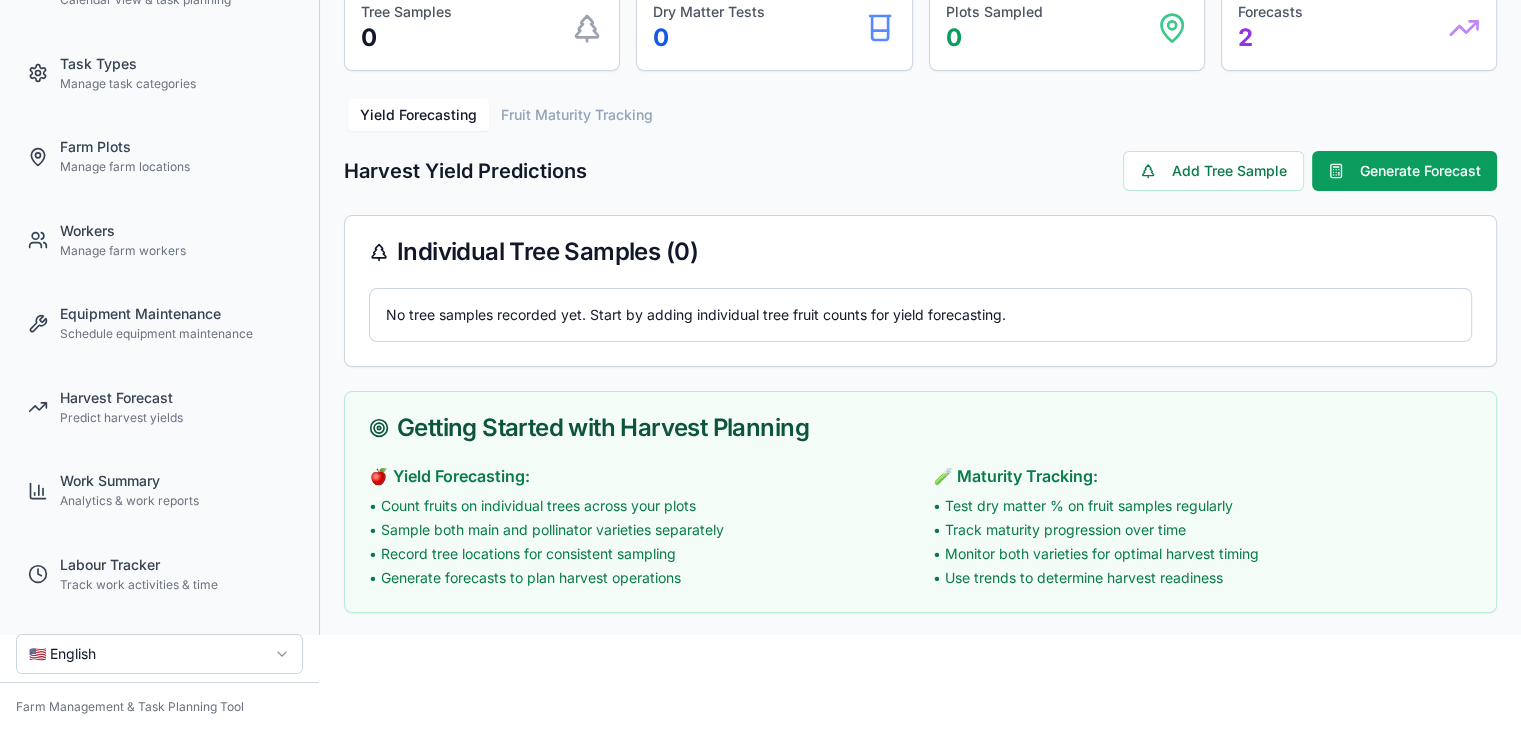 scroll, scrollTop: 96, scrollLeft: 0, axis: vertical 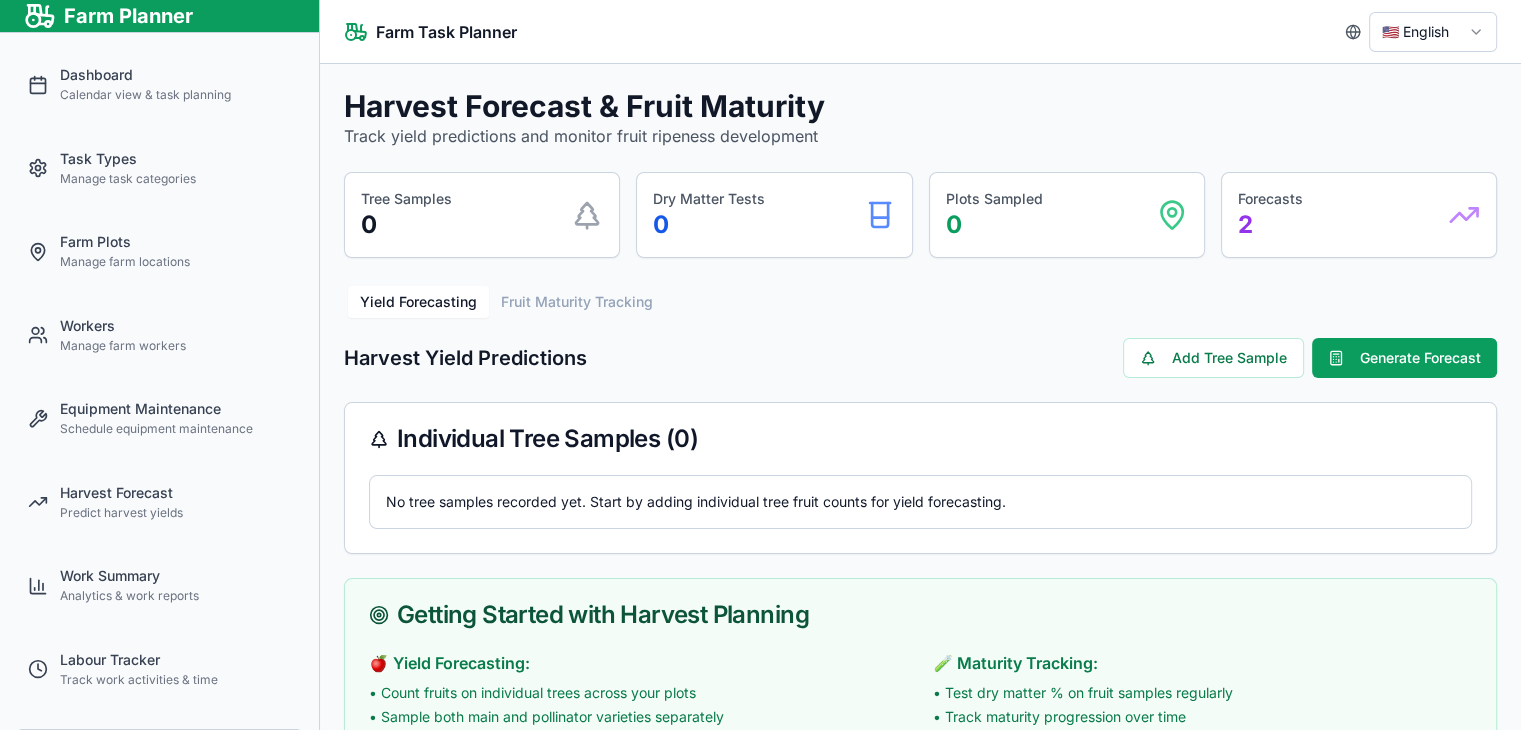 click on "Forecasts" at bounding box center [1270, 199] 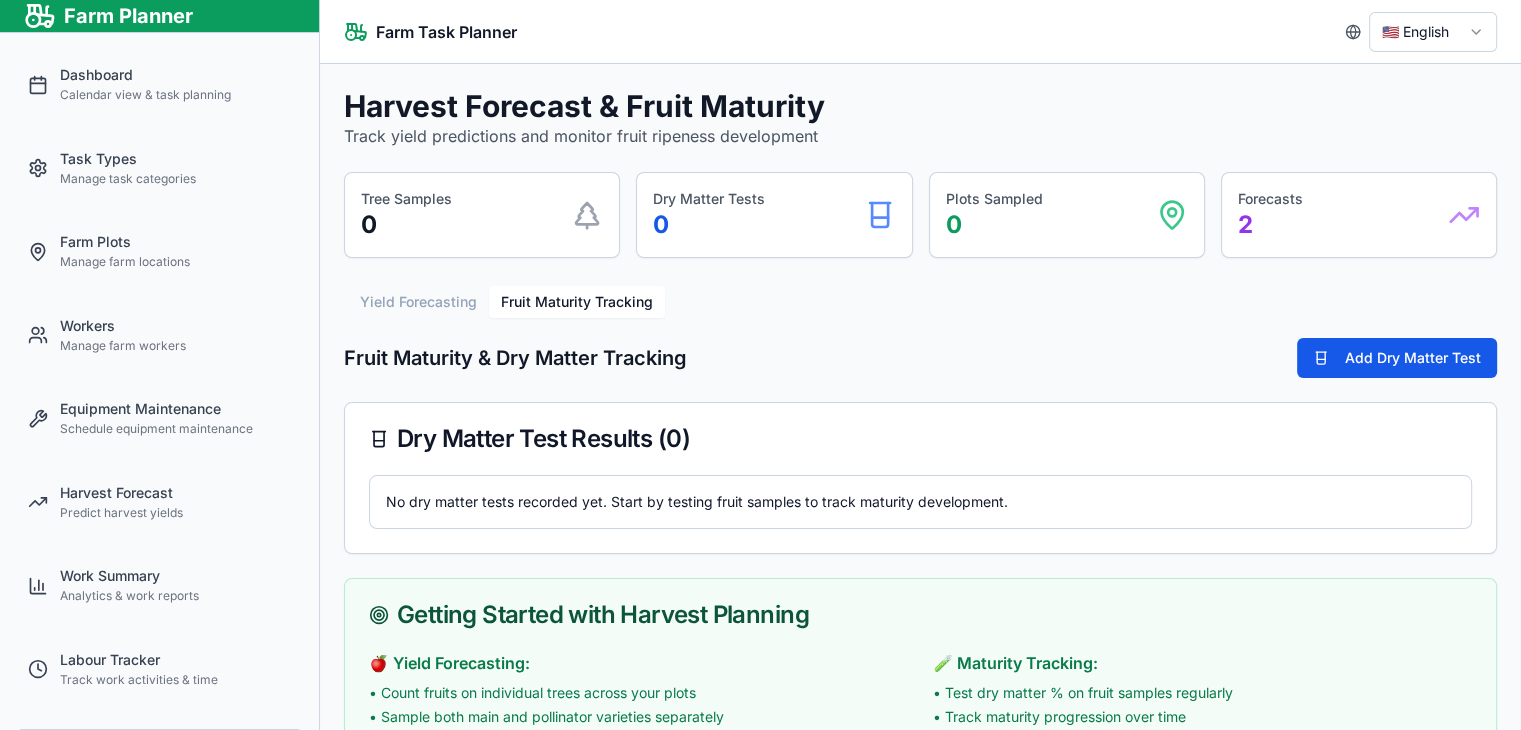 click on "Fruit Maturity Tracking" at bounding box center (577, 302) 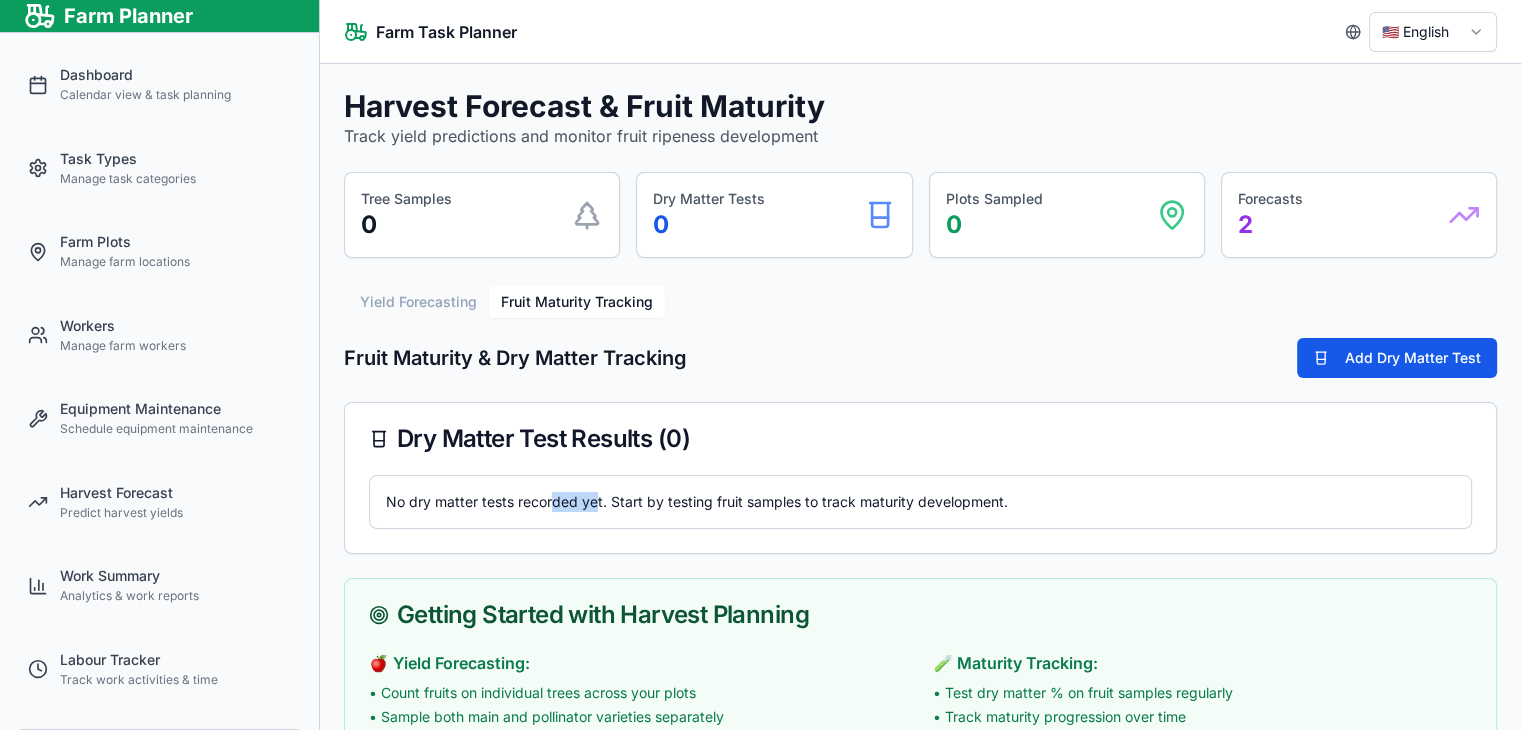 drag, startPoint x: 550, startPoint y: 517, endPoint x: 604, endPoint y: 483, distance: 63.812225 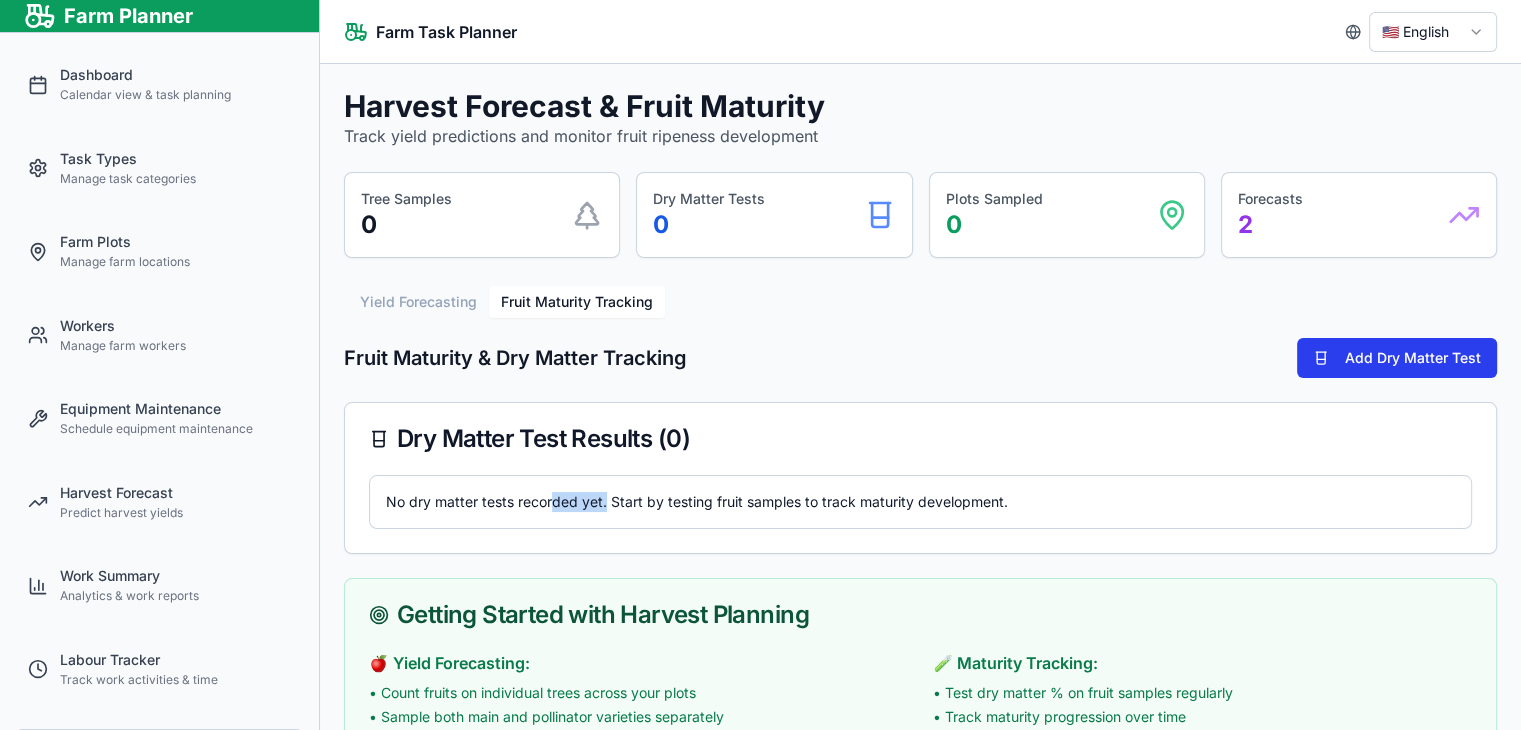 click on "Add Dry Matter Test" at bounding box center [1397, 358] 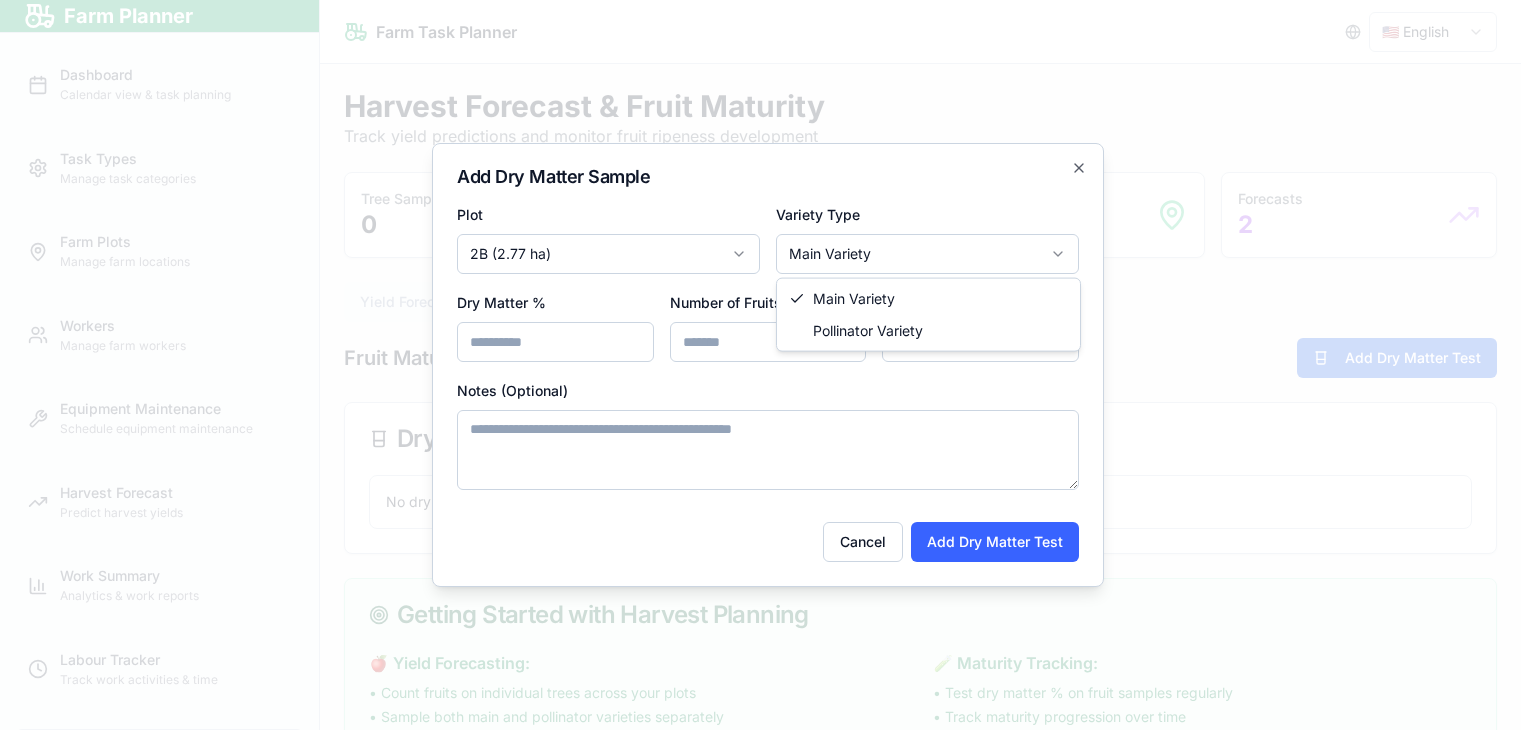 click on "Farm Planner Dashboard Calendar view & task planning Task Types Manage task categories Farm Plots Manage farm locations Workers Manage farm workers Equipment Maintenance Schedule equipment maintenance Harvest Forecast Predict harvest yields Work Summary Analytics & work reports Labour Tracker Track work activities & time 🇺🇸 English Farm Management & Task Planning Tool Farm Task Planner 🇺🇸 English Harvest Forecast & Fruit Maturity Track yield predictions and monitor fruit ripeness development Tree Samples 0 Dry Matter Tests 0 Plots Sampled 0 Forecasts 2 Yield Forecasting Fruit Maturity Tracking Fruit Maturity & Dry Matter Tracking Add Dry Matter Test Dry Matter Test Results ( 0 ) No dry matter tests recorded yet. Start by testing fruit samples to track maturity development. Getting Started with Harvest Planning 🍎 Yield Forecasting: • Count fruits on individual trees across your plots • Sample both main and pollinator varieties separately • Record tree locations for consistent sampling Plot" at bounding box center (760, 365) 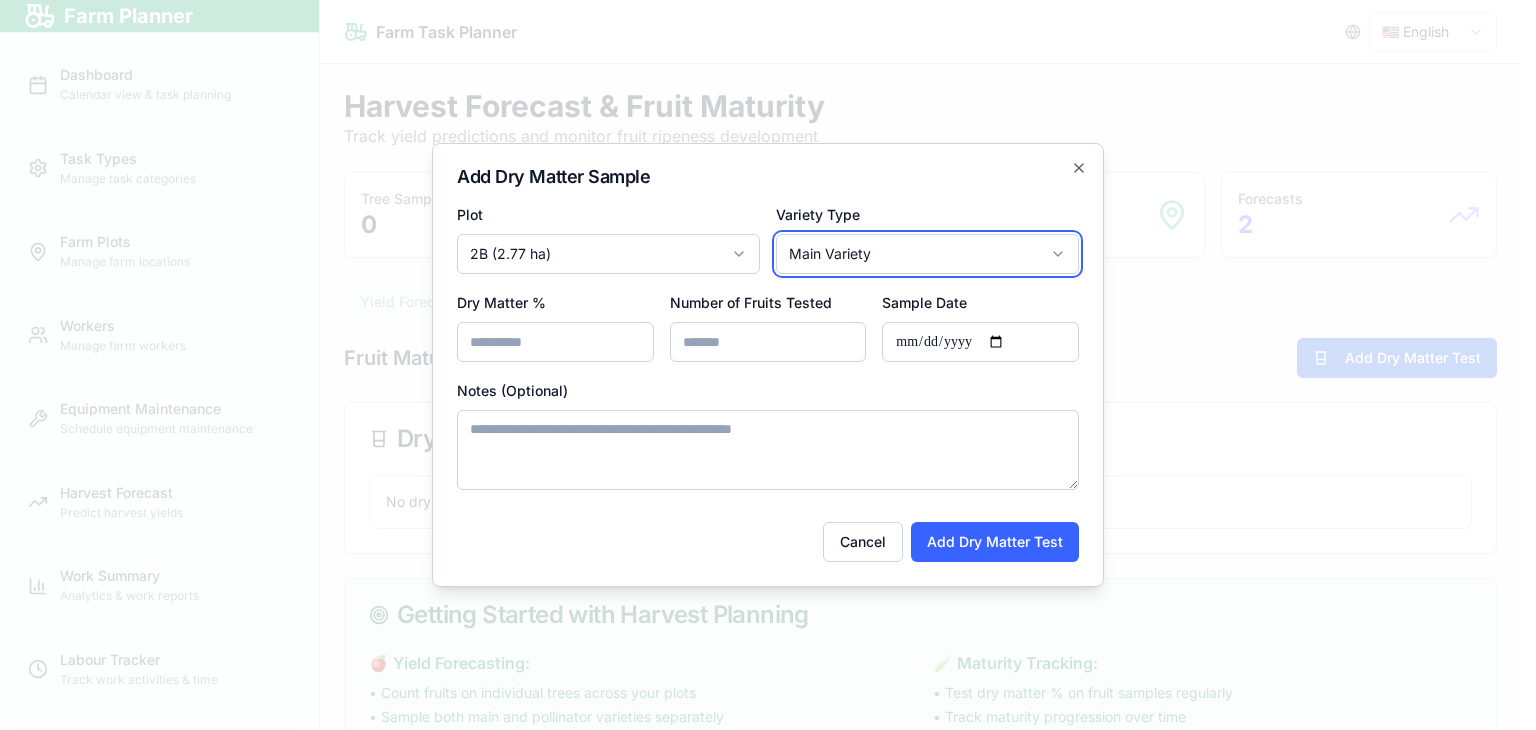 click on "Farm Planner Dashboard Calendar view & task planning Task Types Manage task categories Farm Plots Manage farm locations Workers Manage farm workers Equipment Maintenance Schedule equipment maintenance Harvest Forecast Predict harvest yields Work Summary Analytics & work reports Labour Tracker Track work activities & time 🇺🇸 English Farm Management & Task Planning Tool Farm Task Planner 🇺🇸 English Harvest Forecast & Fruit Maturity Track yield predictions and monitor fruit ripeness development Tree Samples 0 Dry Matter Tests 0 Plots Sampled 0 Forecasts 2 Yield Forecasting Fruit Maturity Tracking Fruit Maturity & Dry Matter Tracking Add Dry Matter Test Dry Matter Test Results ( 0 ) No dry matter tests recorded yet. Start by testing fruit samples to track maturity development. Getting Started with Harvest Planning 🍎 Yield Forecasting: • Count fruits on individual trees across your plots • Sample both main and pollinator varieties separately • Record tree locations for consistent sampling Plot" at bounding box center (760, 365) 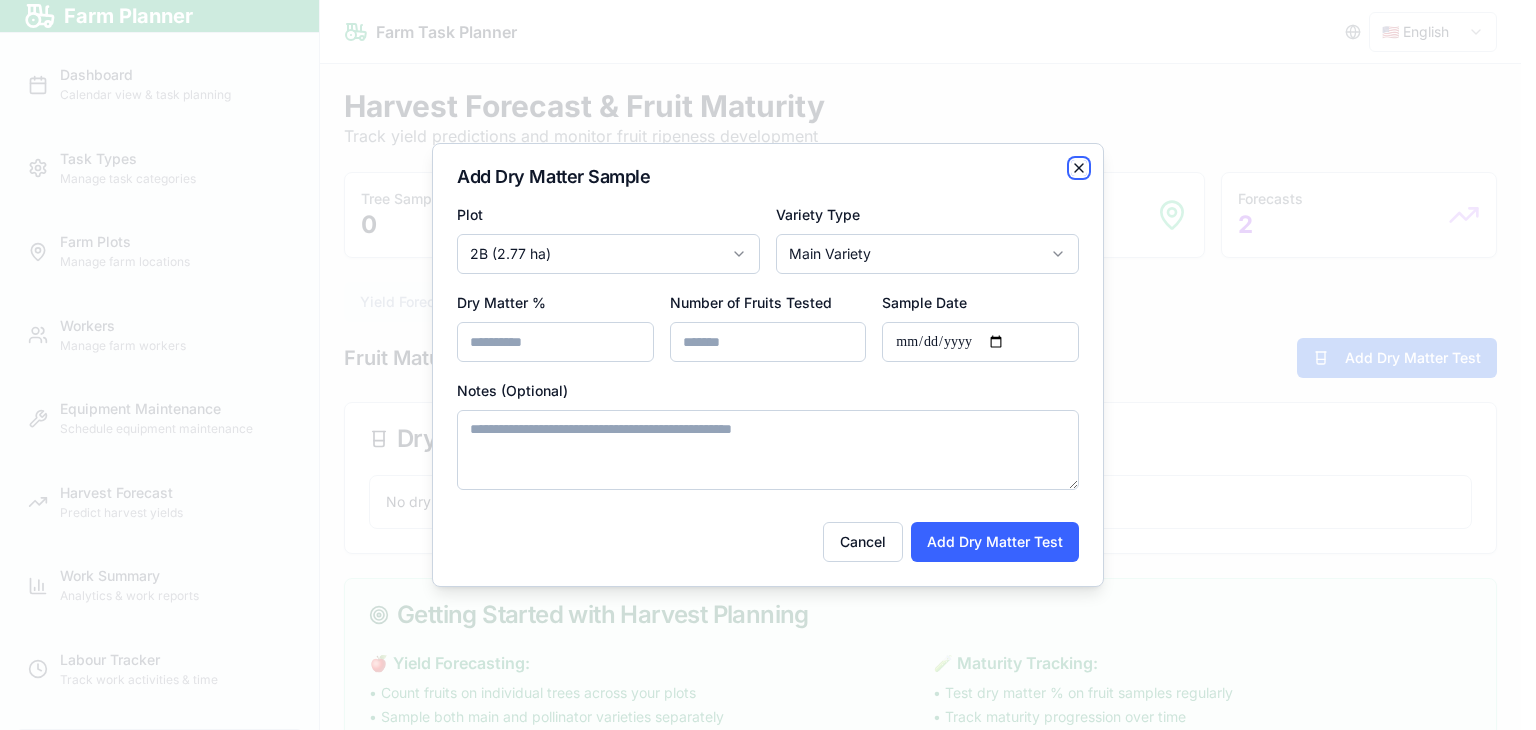 click 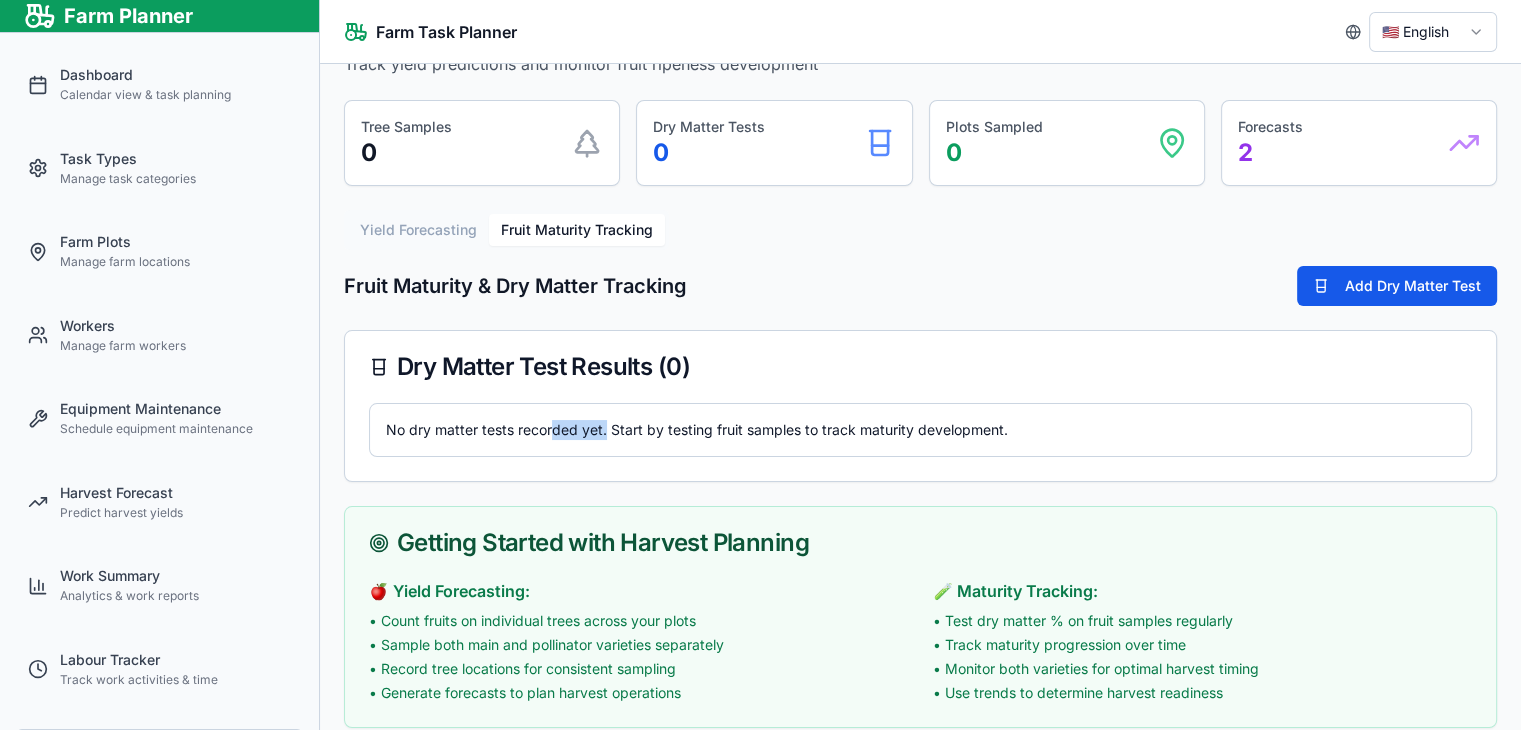 scroll, scrollTop: 75, scrollLeft: 0, axis: vertical 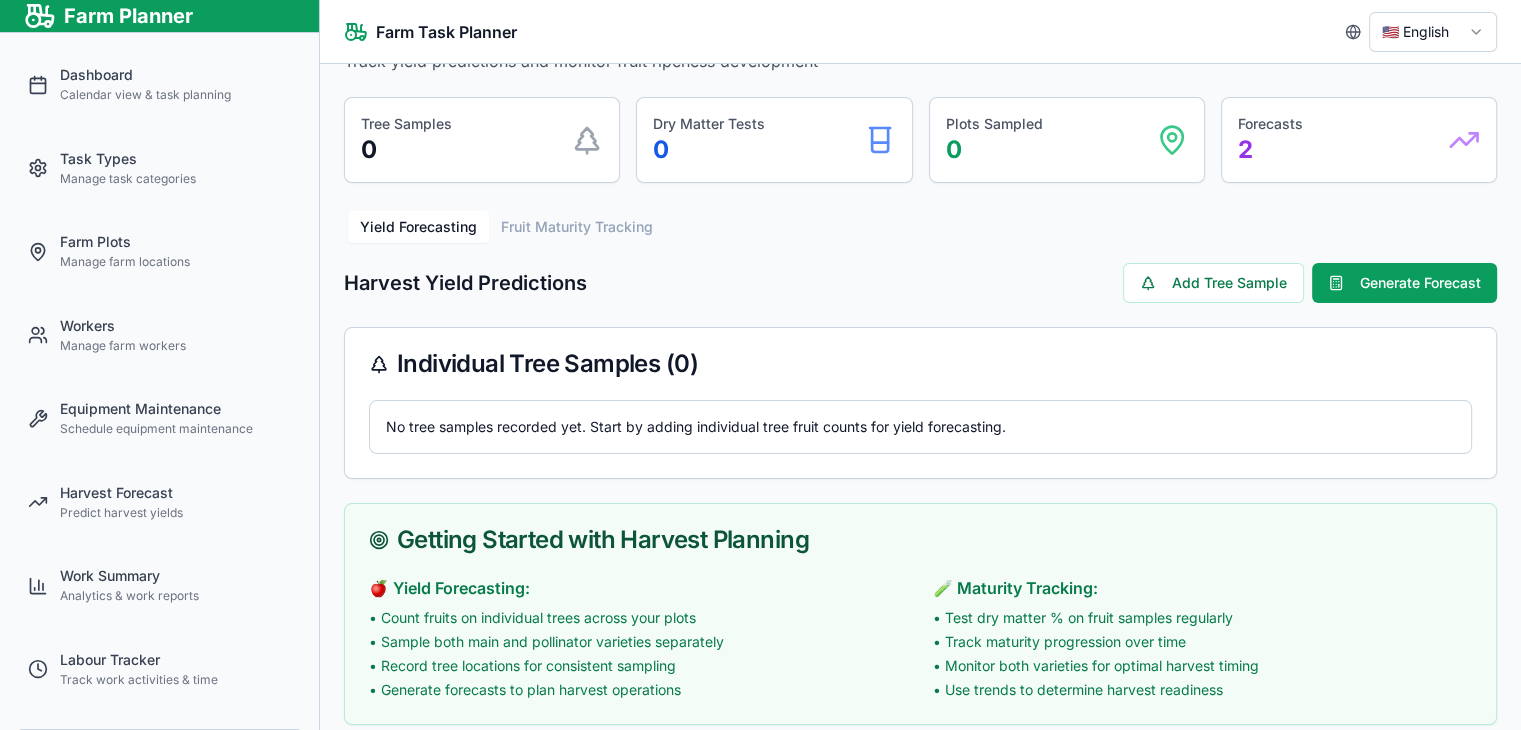 click on "Yield Forecasting" at bounding box center [418, 227] 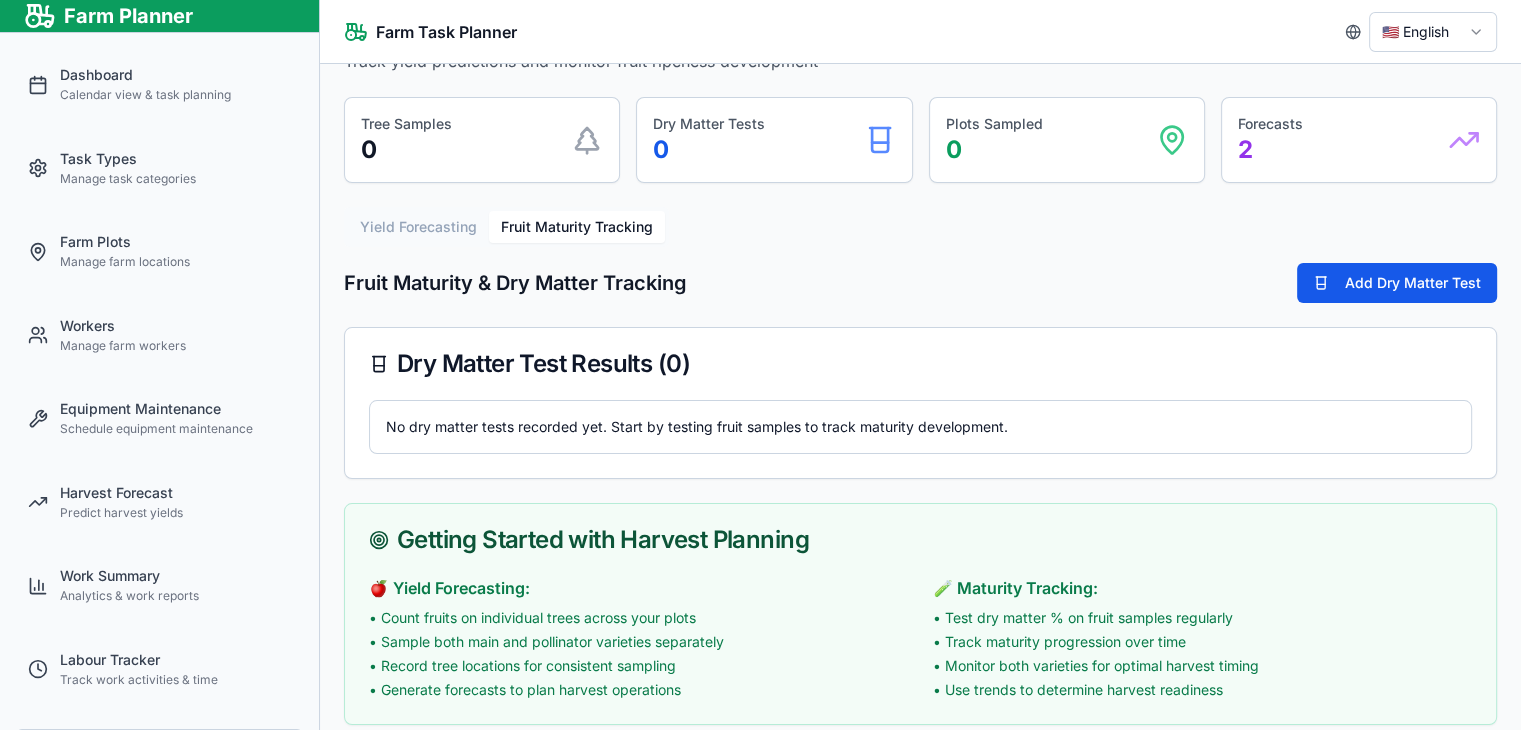 click on "Fruit Maturity Tracking" at bounding box center (577, 227) 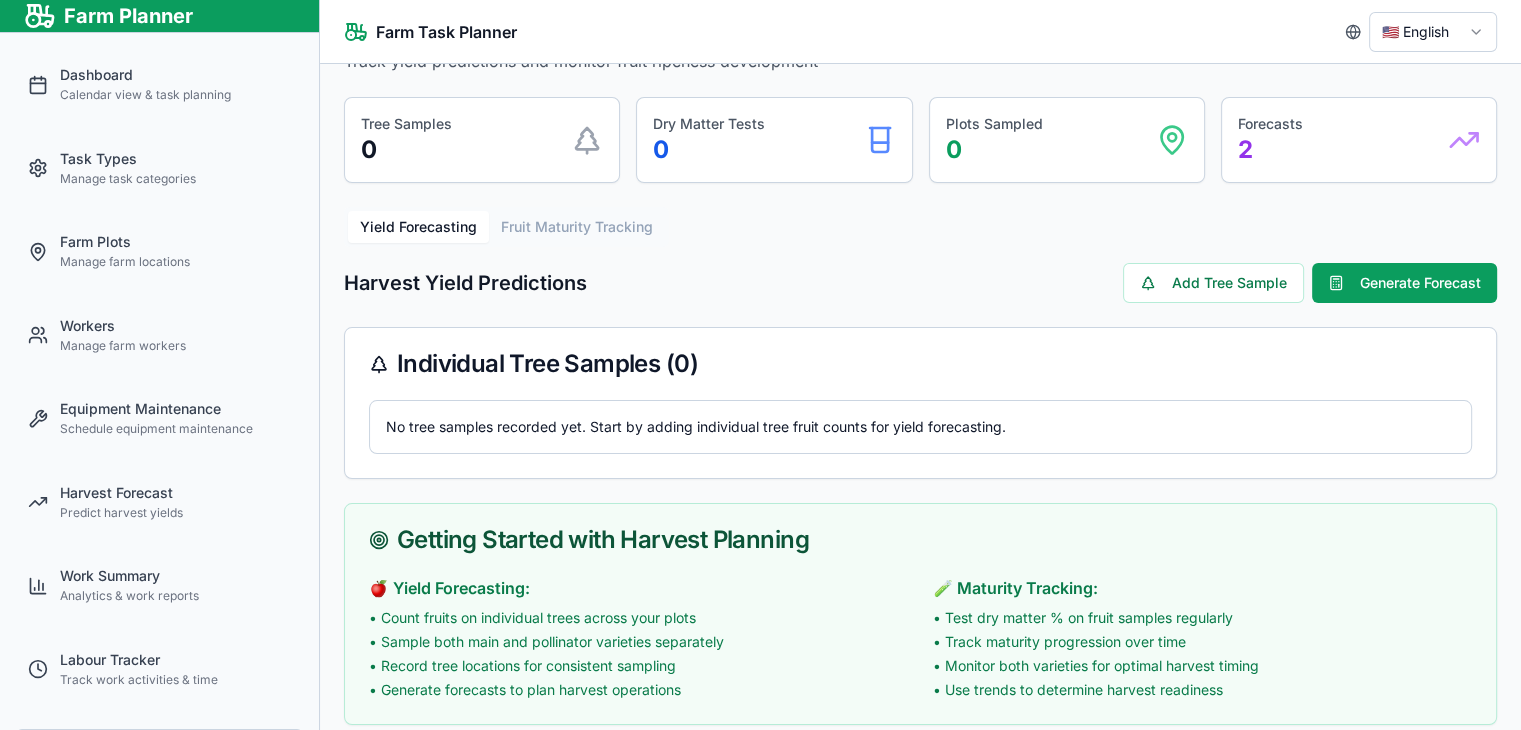 click on "Yield Forecasting" at bounding box center (418, 227) 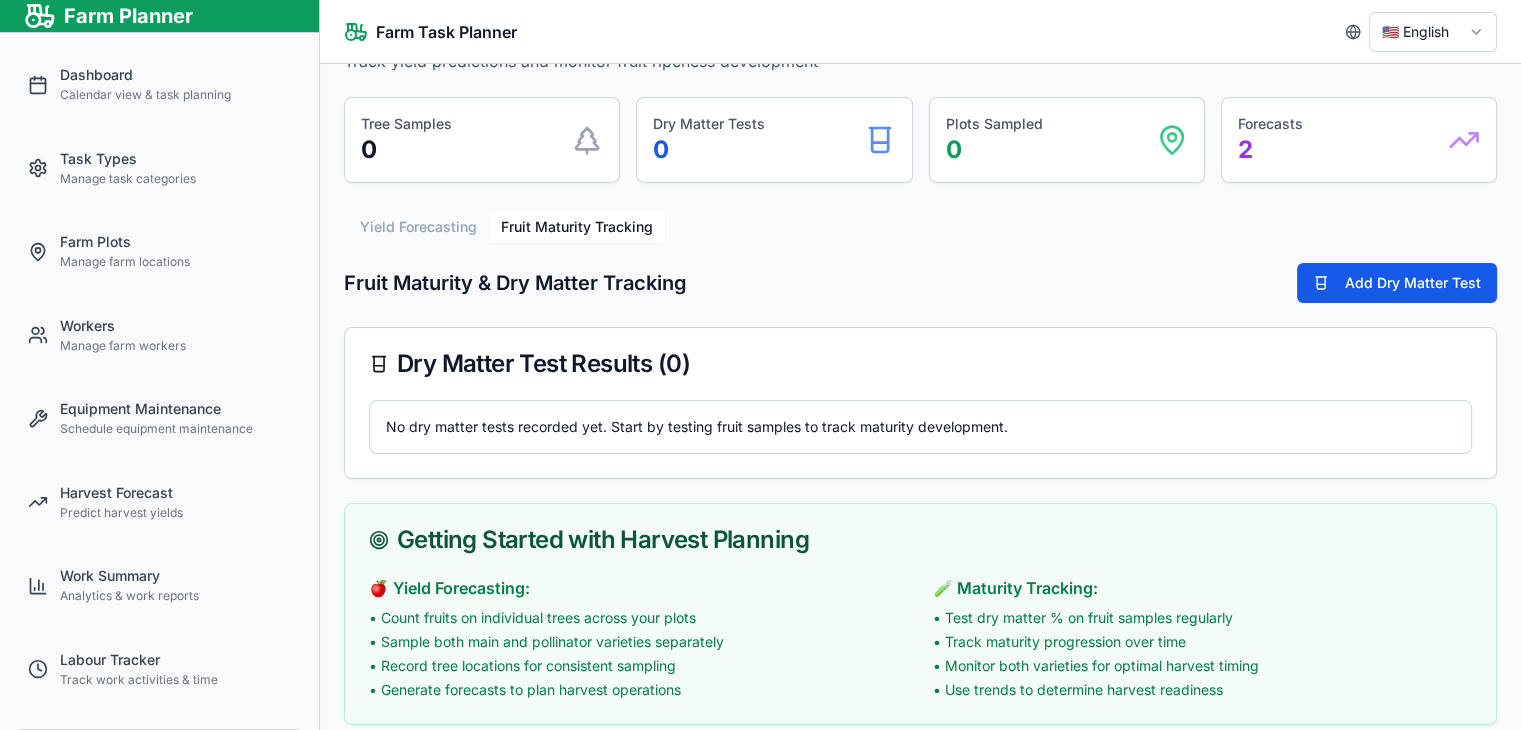 click on "Fruit Maturity Tracking" at bounding box center (577, 227) 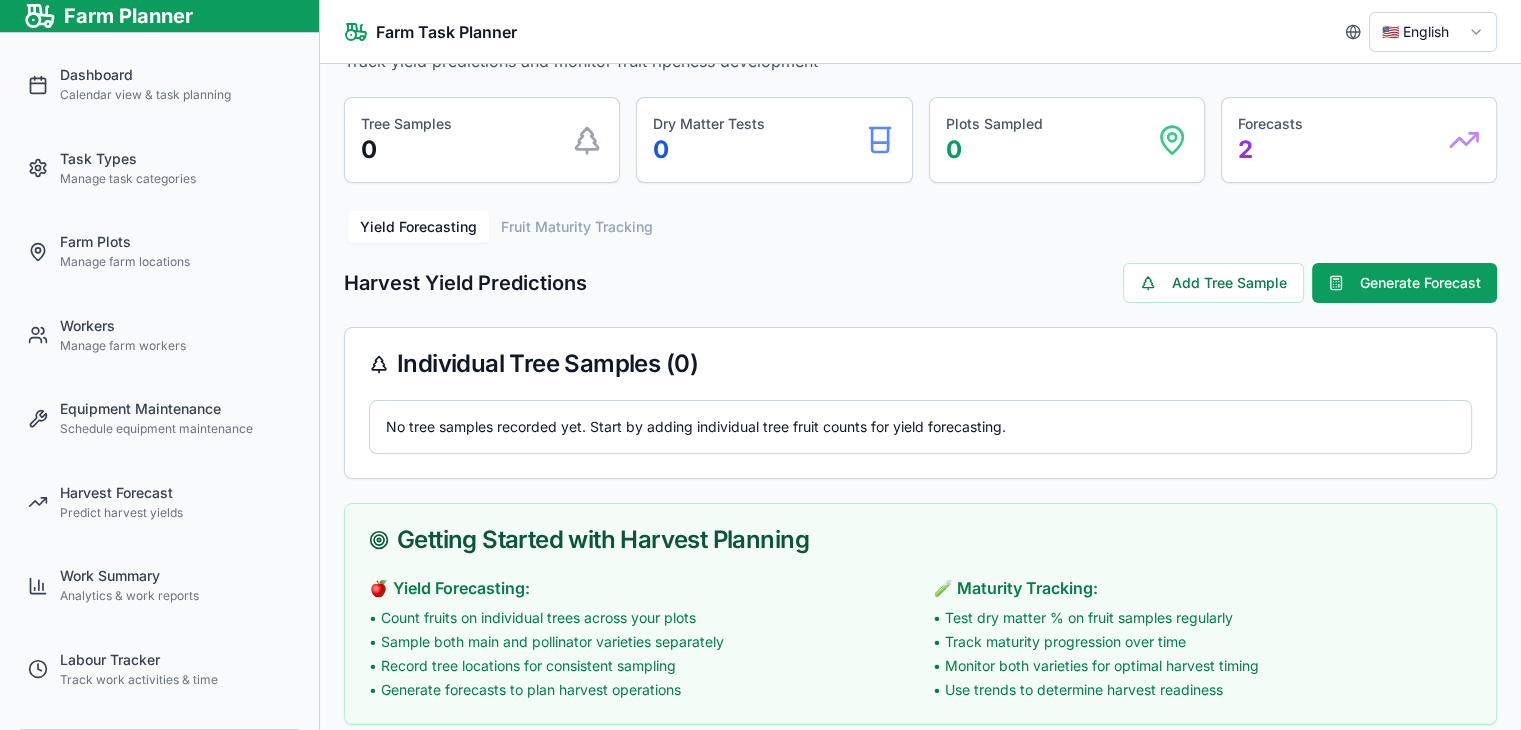 click on "Yield Forecasting" at bounding box center [418, 227] 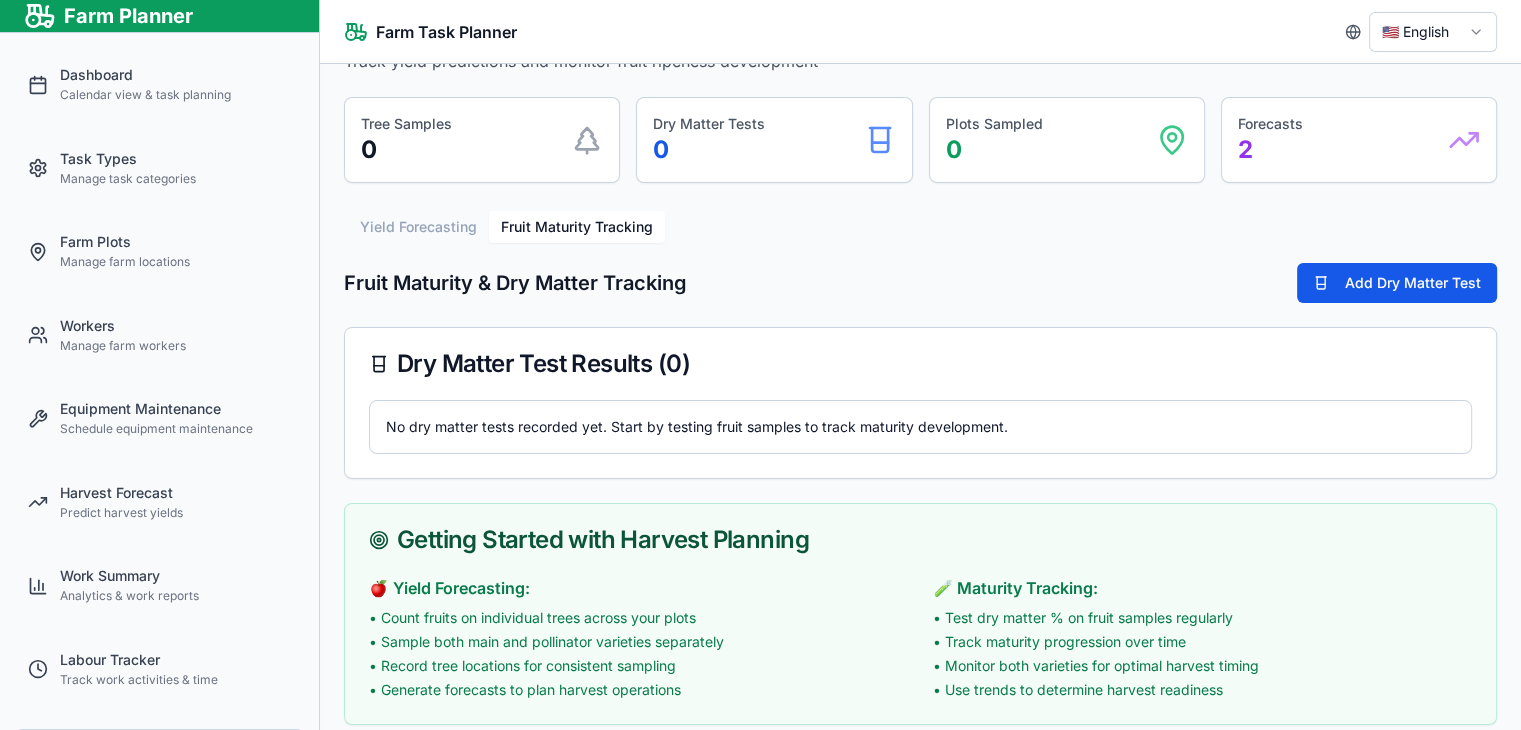 click on "Fruit Maturity Tracking" at bounding box center [577, 227] 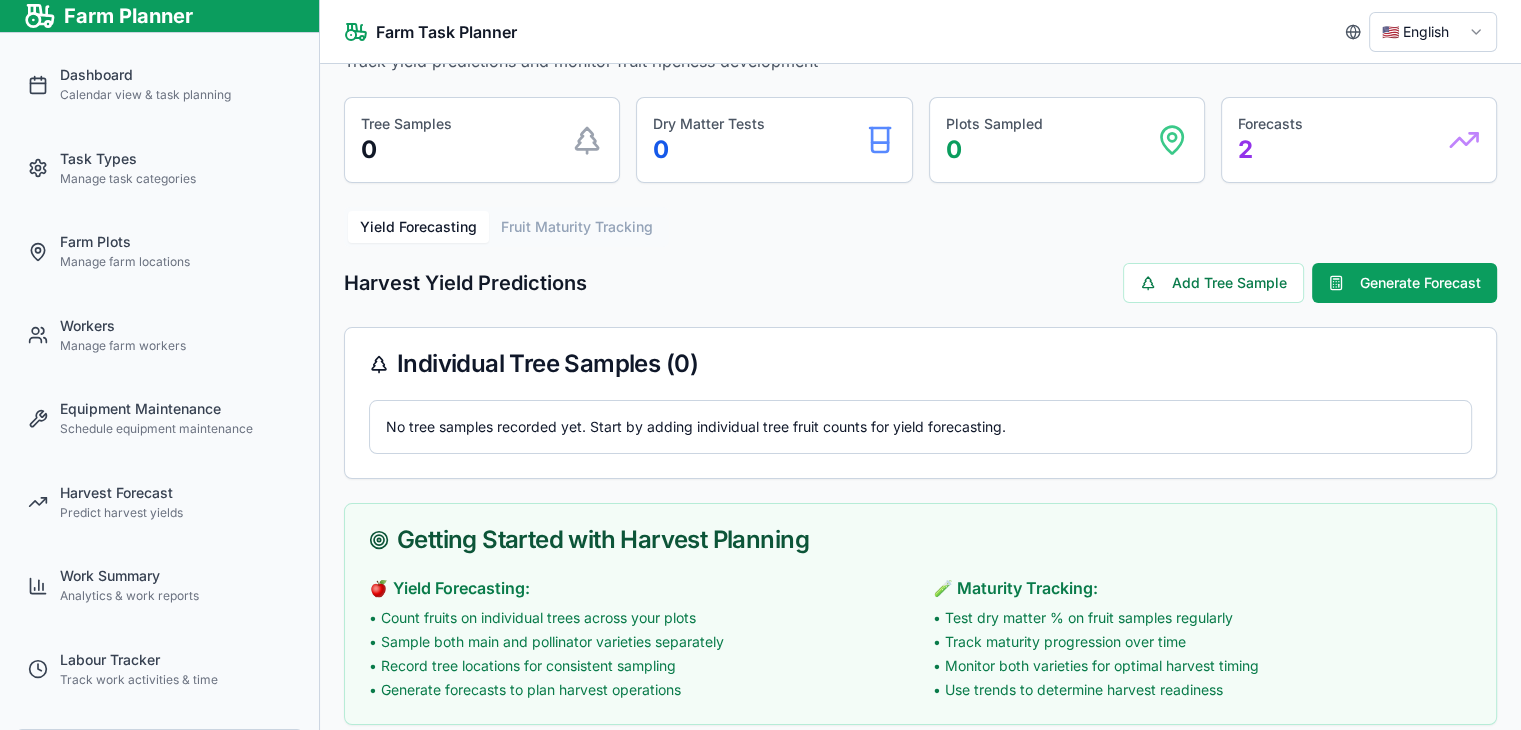 click on "Yield Forecasting" at bounding box center (418, 227) 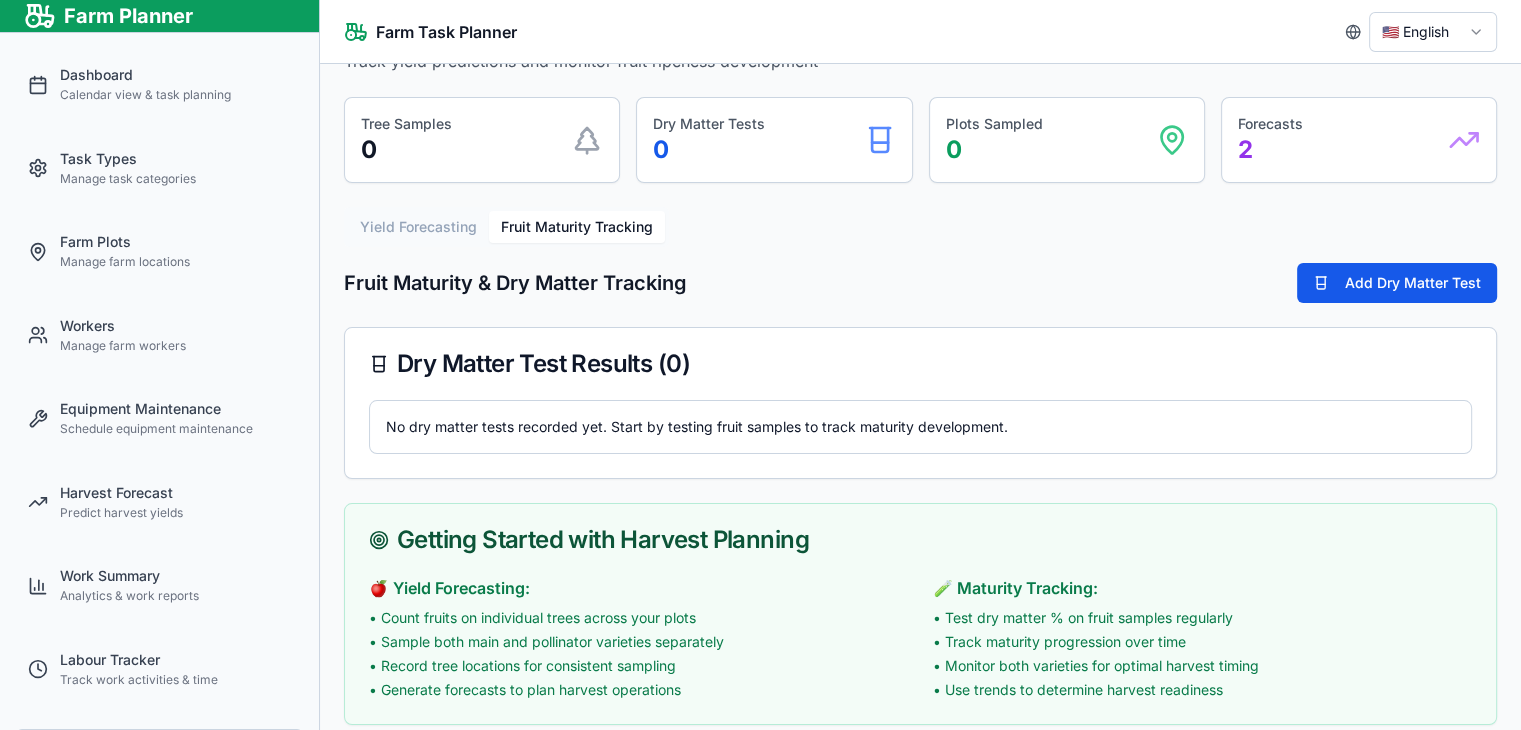 click on "Fruit Maturity Tracking" at bounding box center [577, 227] 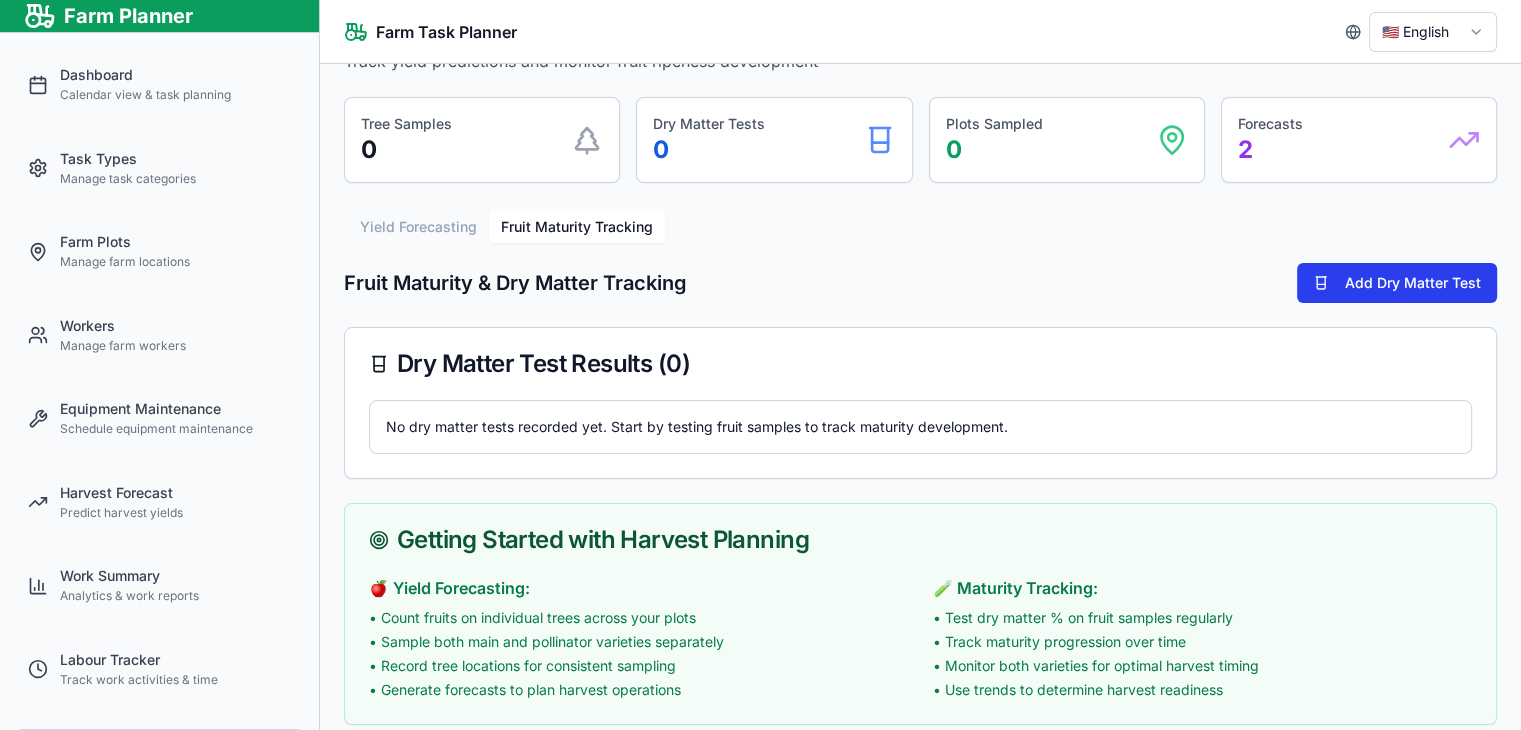 click on "Add Dry Matter Test" at bounding box center (1397, 283) 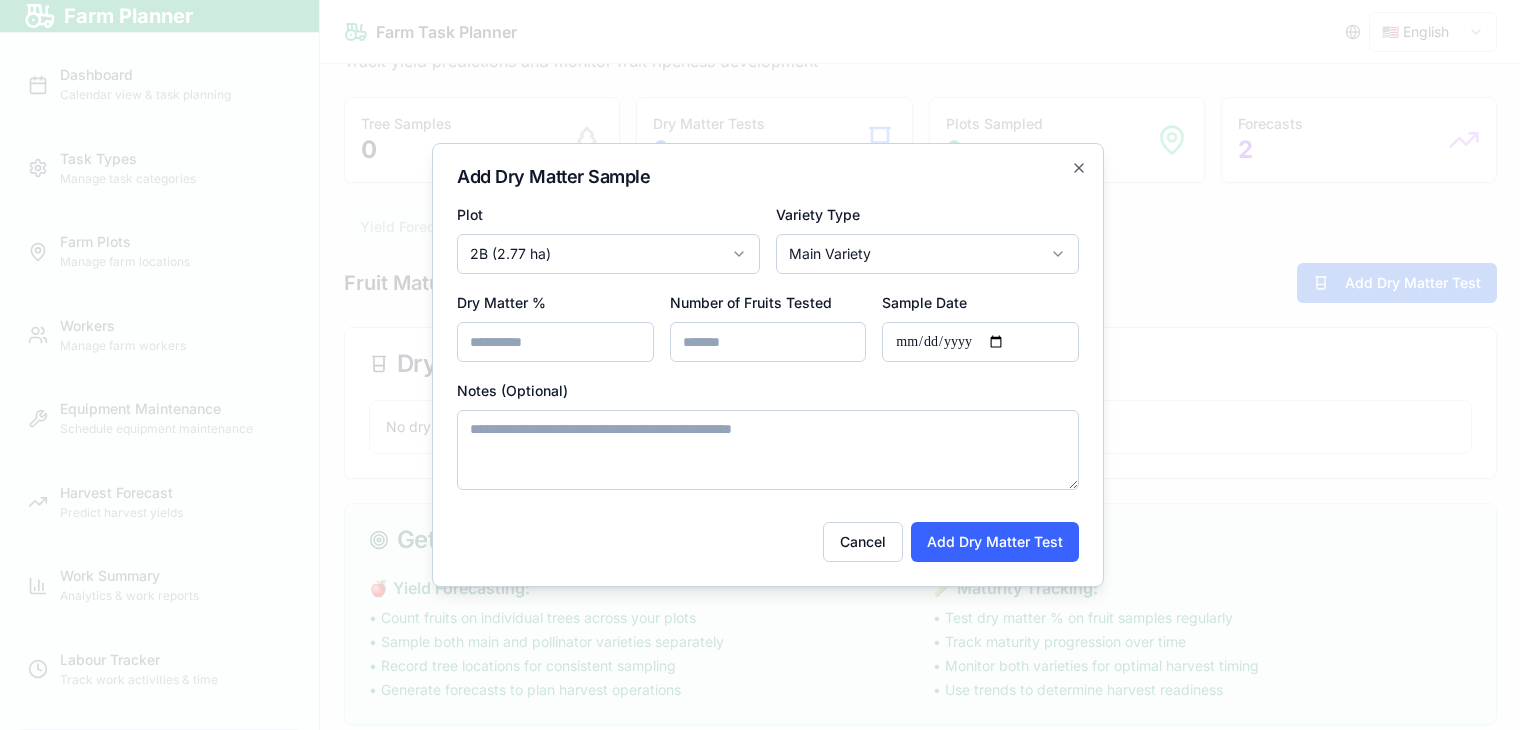 click on "*" at bounding box center (555, 342) 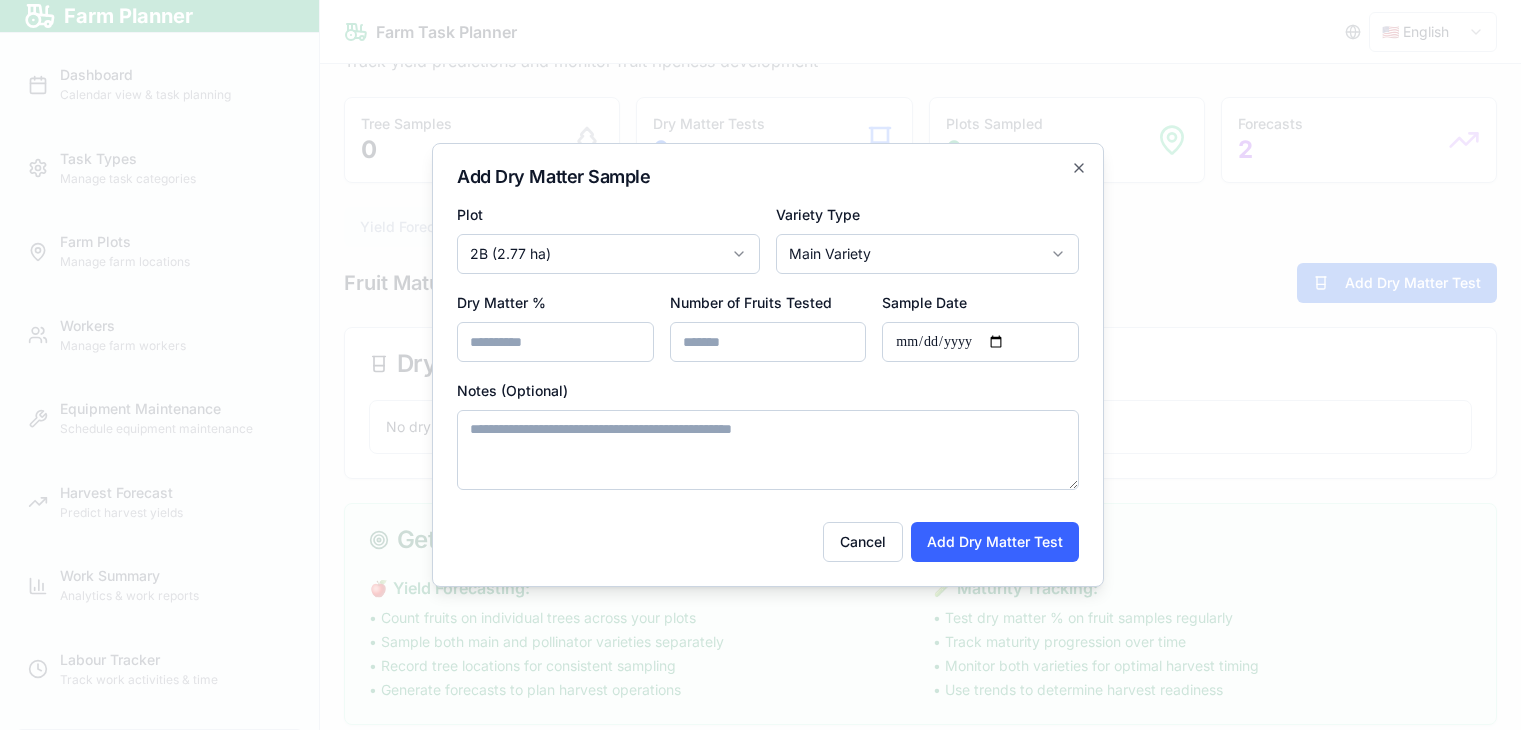 click on "***" at bounding box center [555, 342] 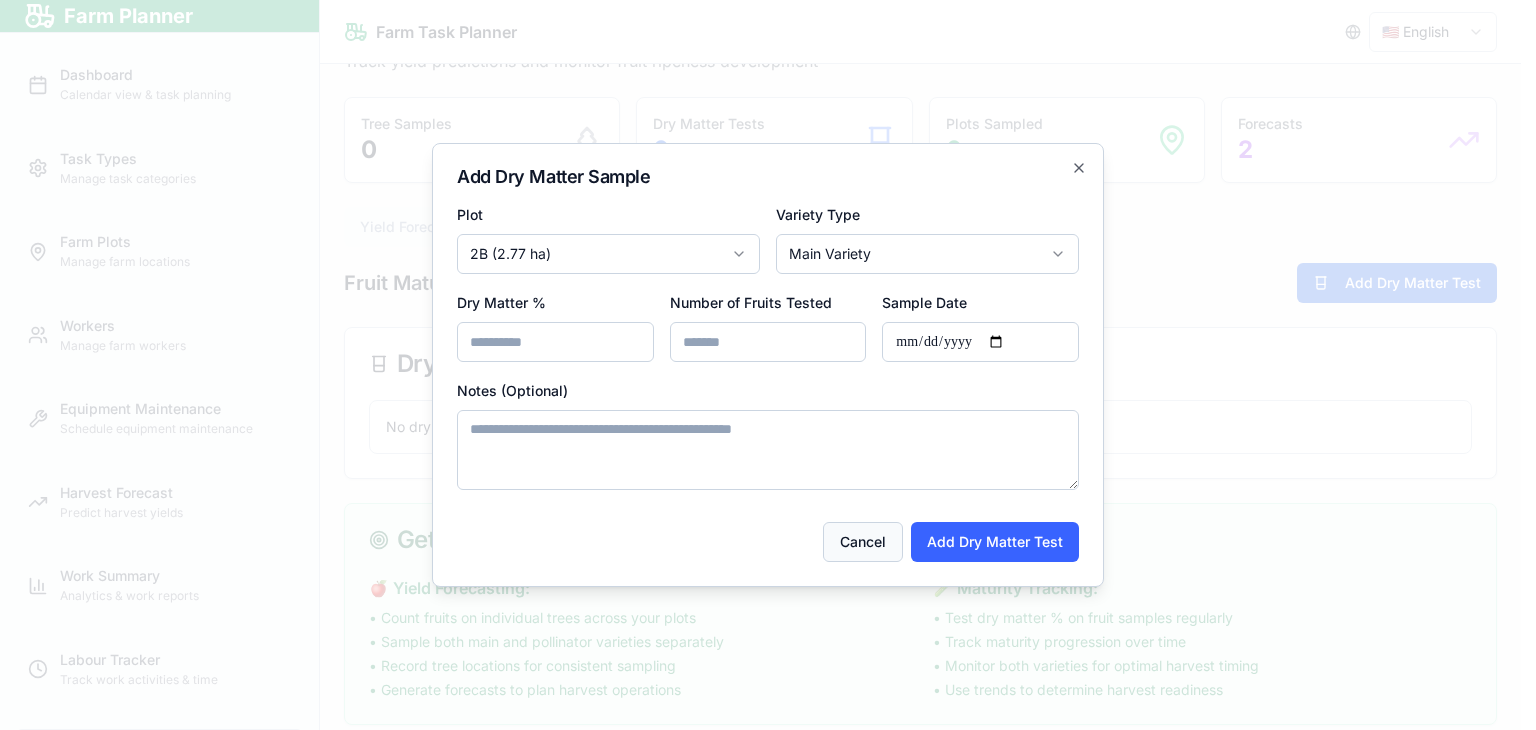 click on "Cancel" at bounding box center [863, 542] 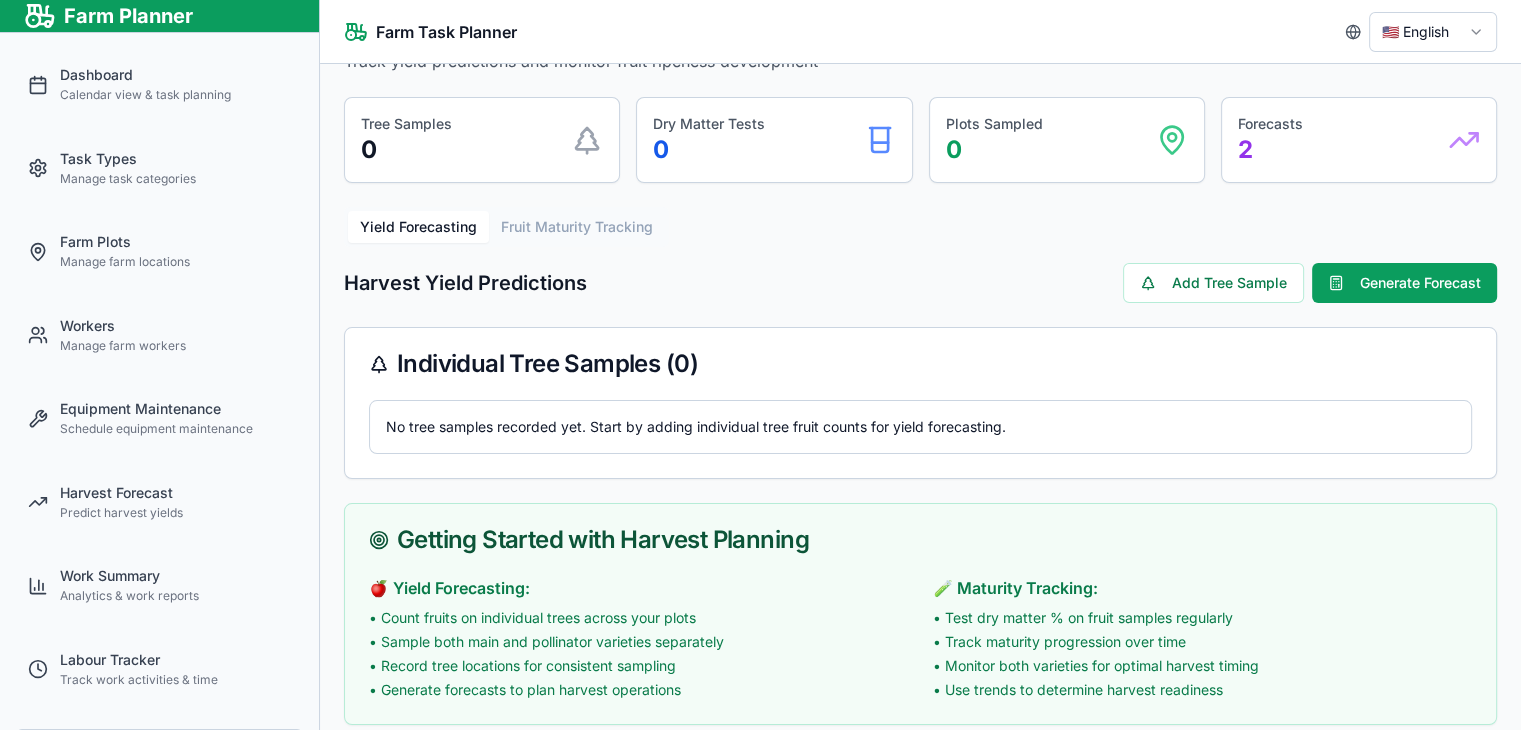 click on "Yield Forecasting" at bounding box center [418, 227] 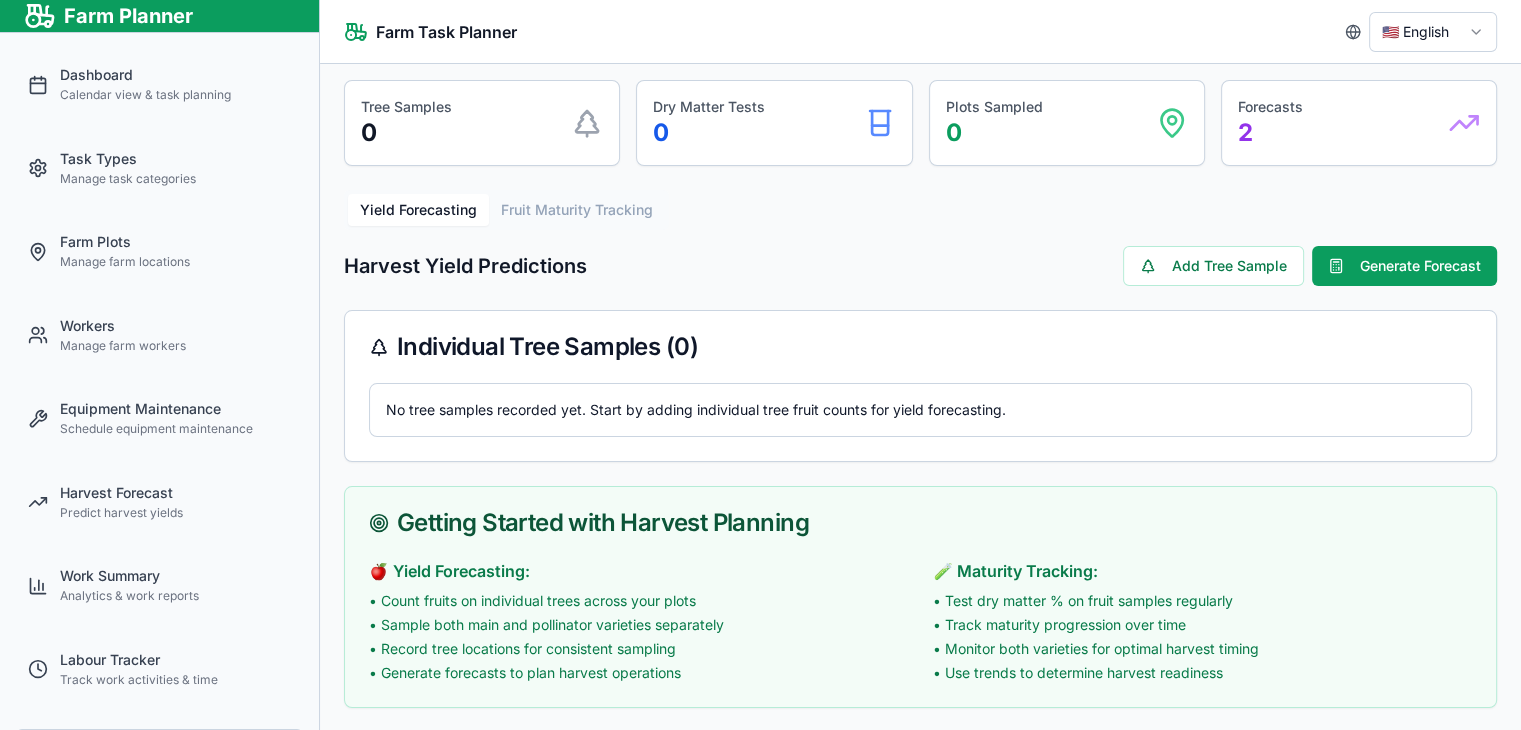 scroll, scrollTop: 0, scrollLeft: 0, axis: both 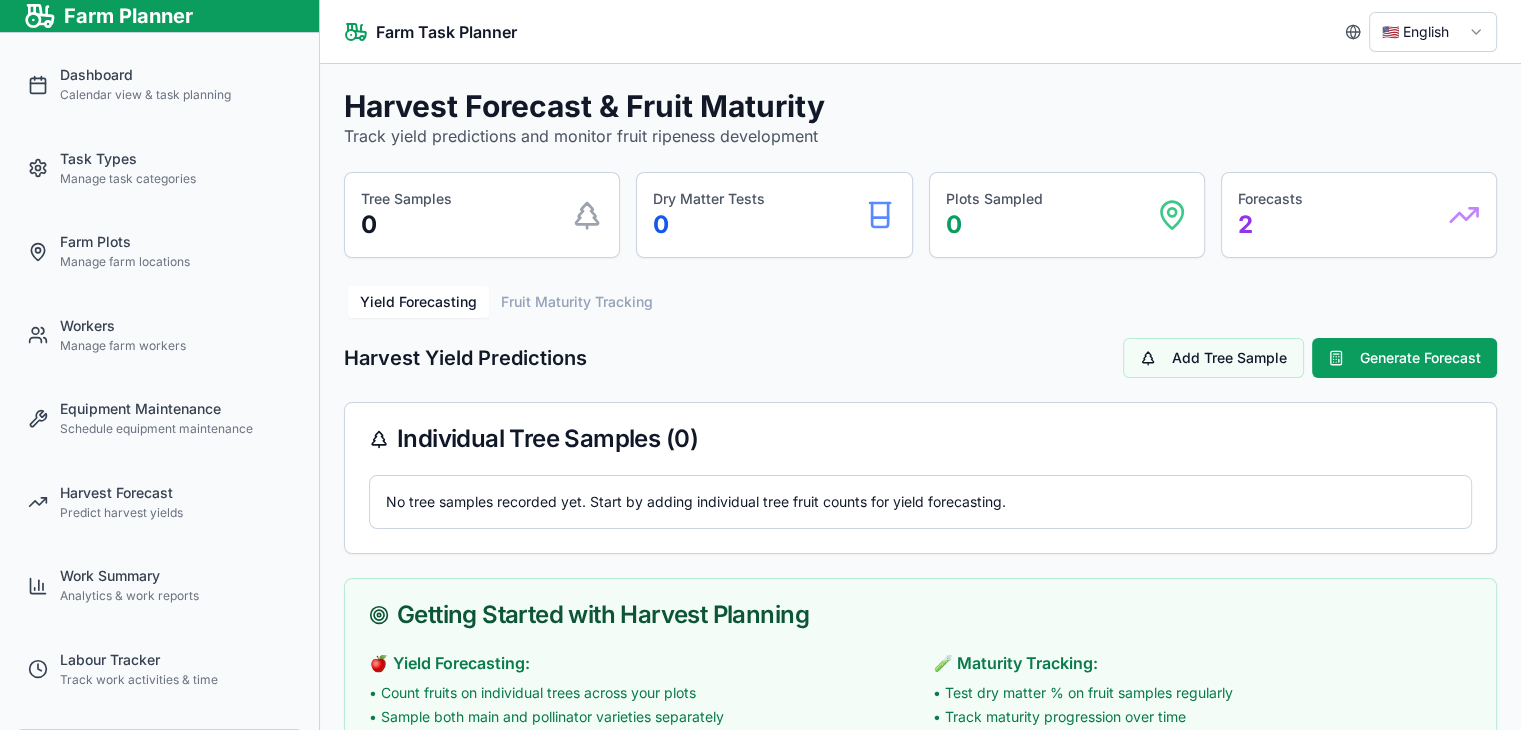 click on "Add Tree Sample" at bounding box center [1213, 358] 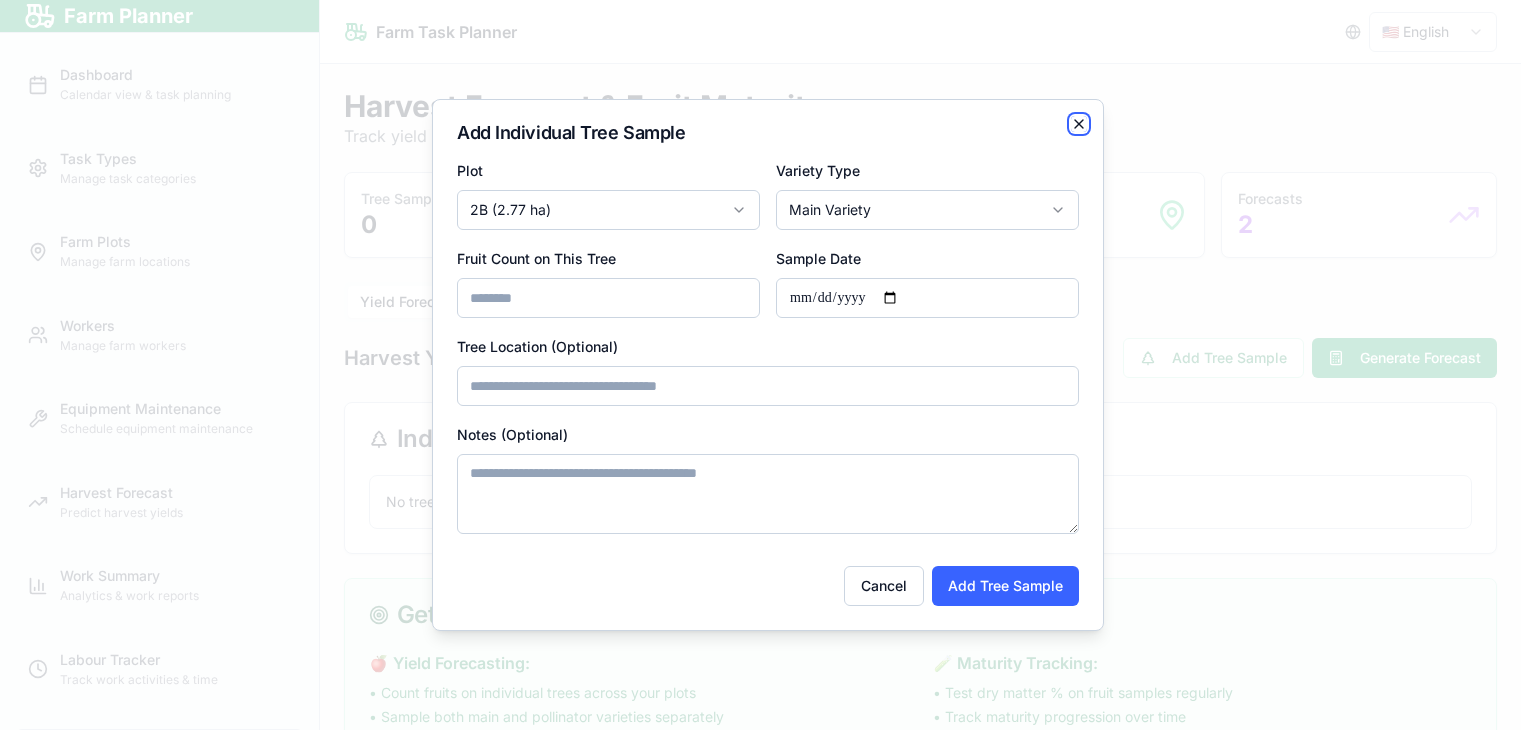 click 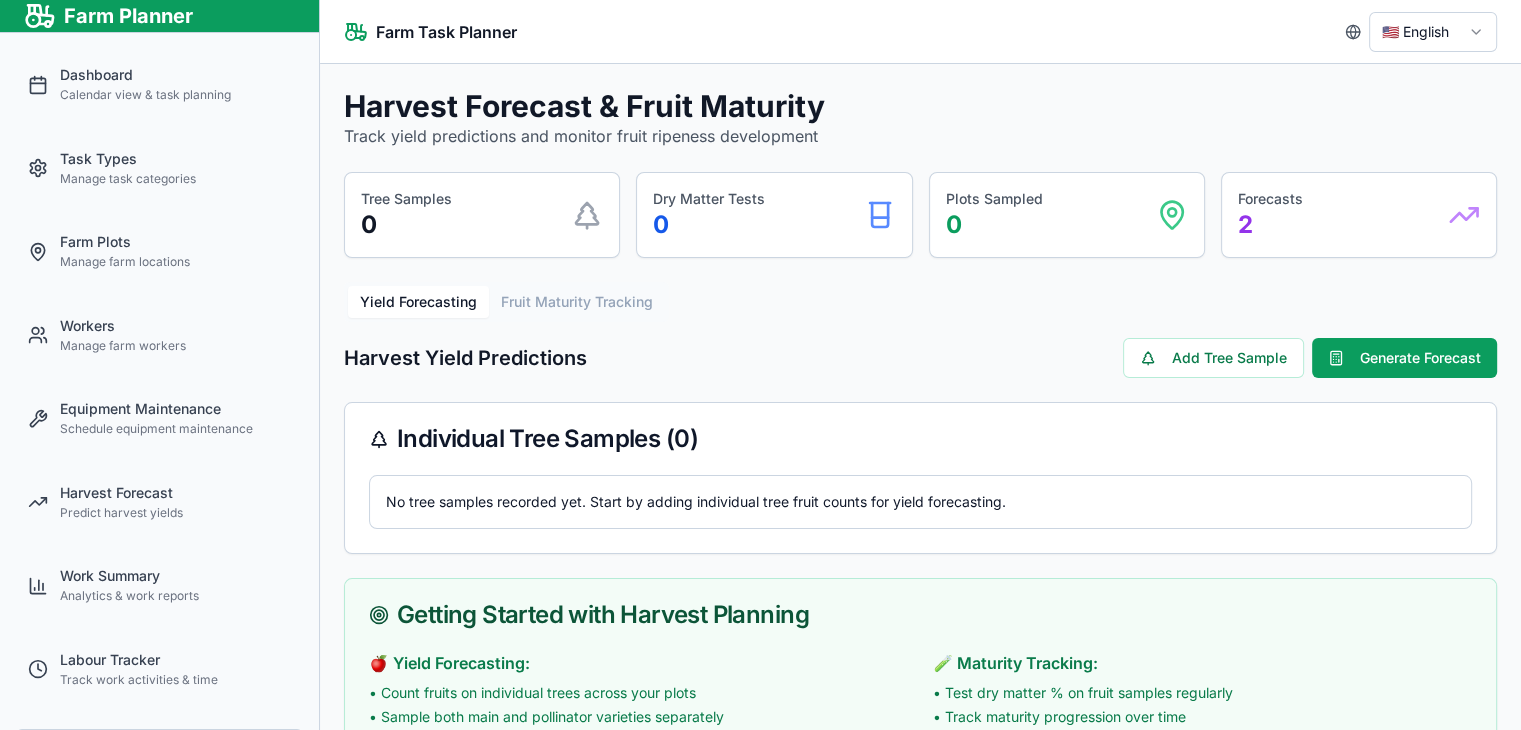 click on "Harvest Yield Predictions Add Tree Sample Generate Forecast" at bounding box center [920, 358] 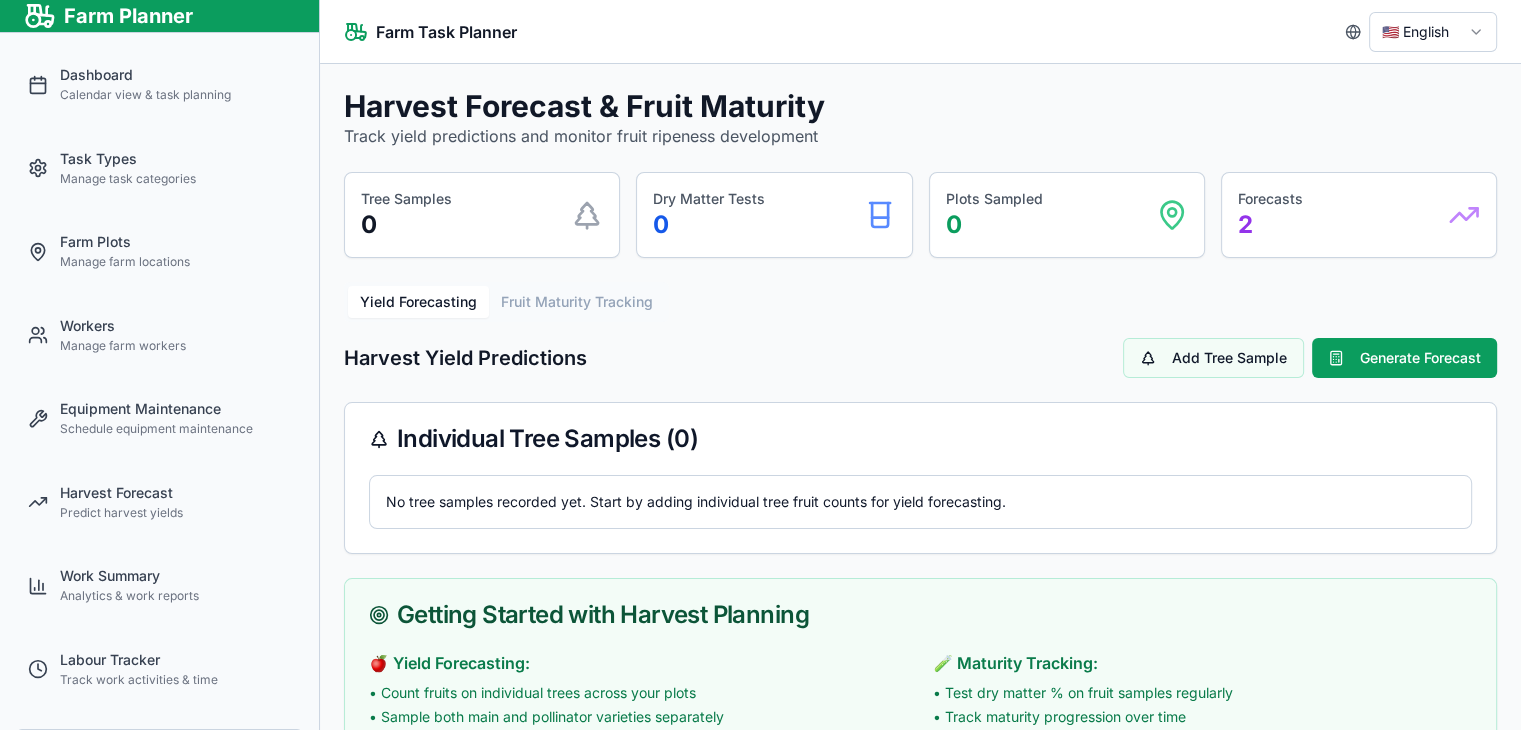 click on "Add Tree Sample" at bounding box center [1213, 358] 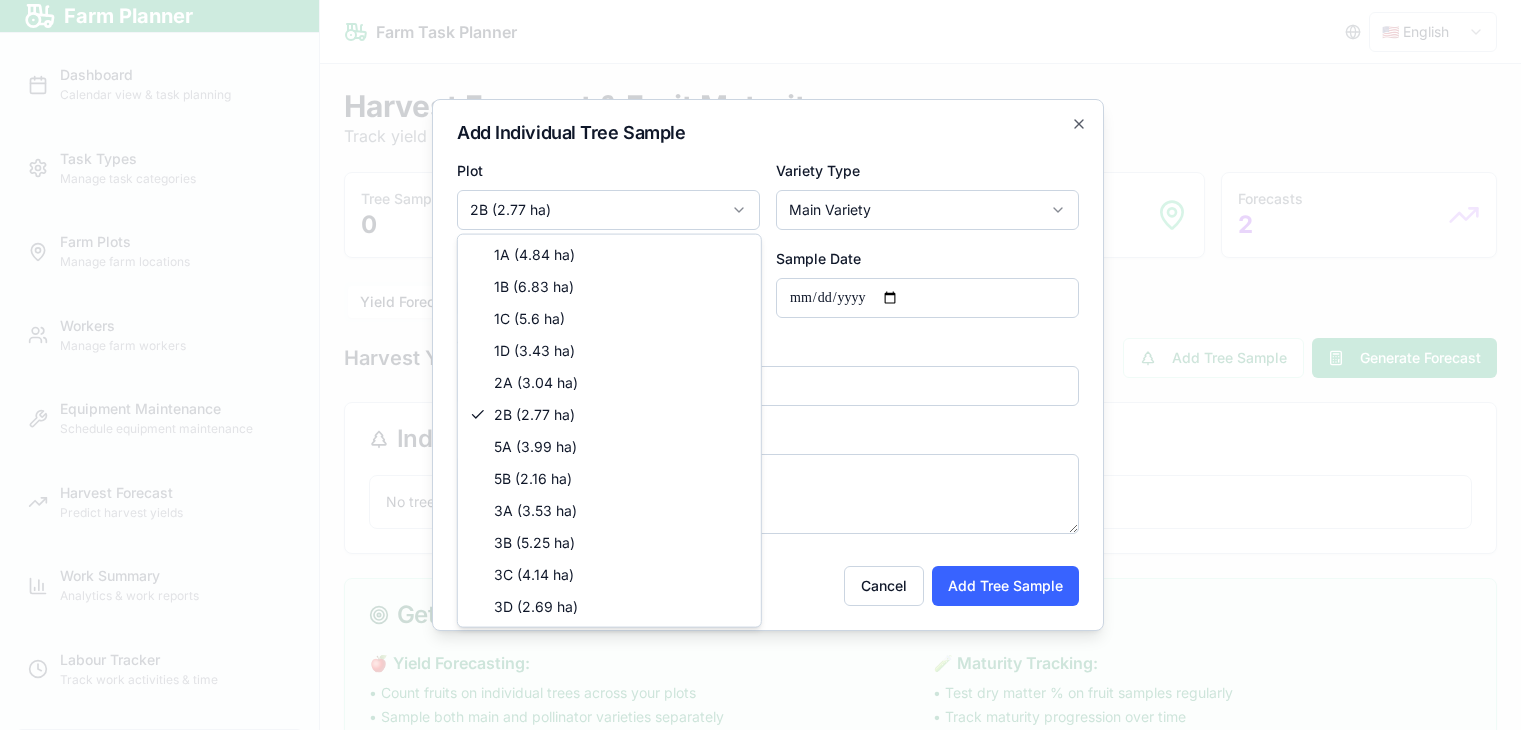 click on "Farm Planner Dashboard Calendar view & task planning Task Types Manage task categories Farm Plots Manage farm locations Workers Manage farm workers Equipment Maintenance Schedule equipment maintenance Harvest Forecast Predict harvest yields Work Summary Analytics & work reports Labour Tracker Track work activities & time 🇺🇸 English Farm Management & Task Planning Tool Farm Task Planner 🇺🇸 English Harvest Forecast & Fruit Maturity Track yield predictions and monitor fruit ripeness development Tree Samples 0 Dry Matter Tests 0 Plots Sampled 0 Forecasts 2 Yield Forecasting Fruit Maturity Tracking Harvest Yield Predictions Add Tree Sample Generate Forecast Individual Tree Samples ( 0 ) No tree samples recorded yet. Start by adding individual tree fruit counts for yield forecasting. Getting Started with Harvest Planning 🍎 Yield Forecasting: • Count fruits on individual trees across your plots • Sample both main and pollinator varieties separately • Record tree locations for consistent sampling" at bounding box center [760, 365] 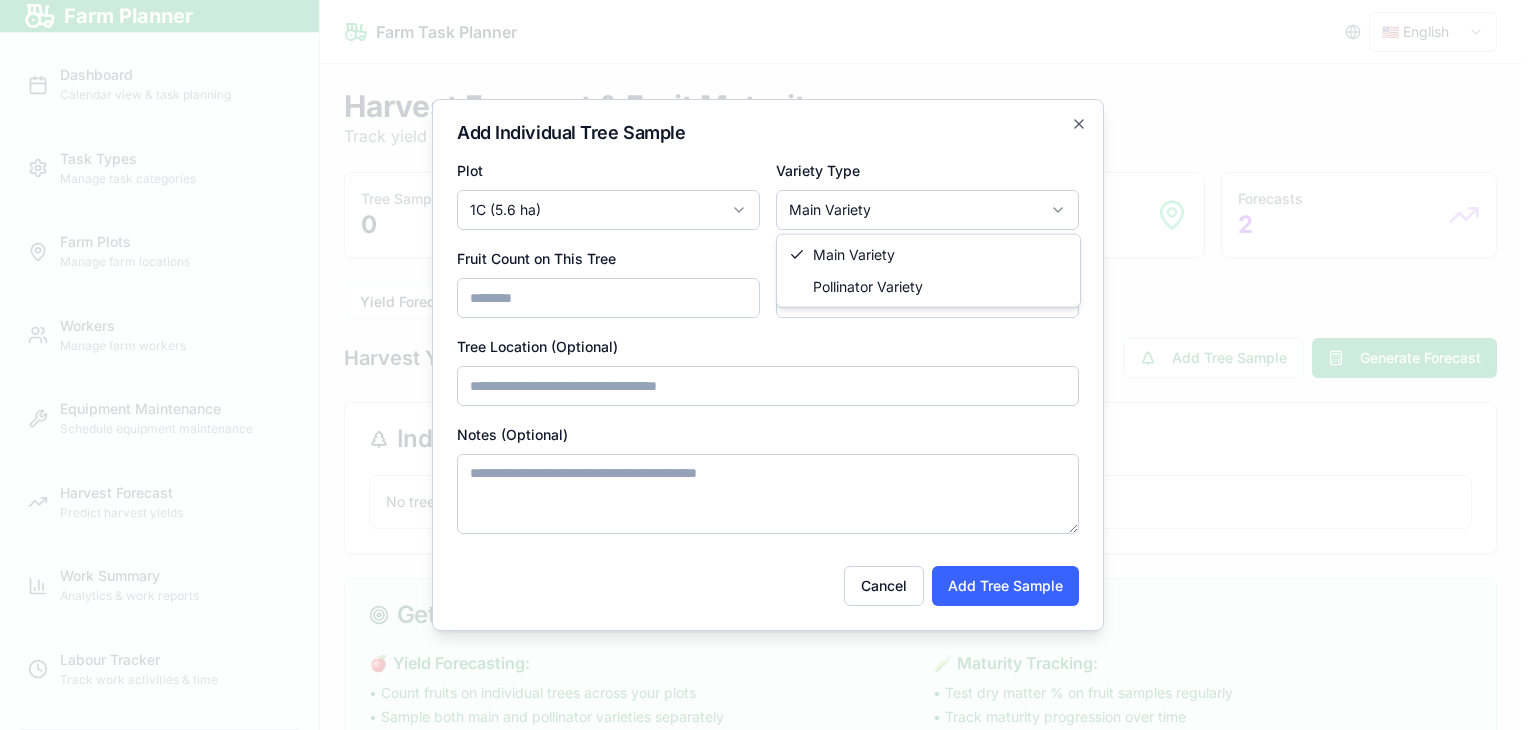 click on "Farm Planner Dashboard Calendar view & task planning Task Types Manage task categories Farm Plots Manage farm locations Workers Manage farm workers Equipment Maintenance Schedule equipment maintenance Harvest Forecast Predict harvest yields Work Summary Analytics & work reports Labour Tracker Track work activities & time 🇺🇸 English Farm Management & Task Planning Tool Farm Task Planner 🇺🇸 English Harvest Forecast & Fruit Maturity Track yield predictions and monitor fruit ripeness development Tree Samples 0 Dry Matter Tests 0 Plots Sampled 0 Forecasts 2 Yield Forecasting Fruit Maturity Tracking Harvest Yield Predictions Add Tree Sample Generate Forecast Individual Tree Samples ( 0 ) No tree samples recorded yet. Start by adding individual tree fruit counts for yield forecasting. Getting Started with Harvest Planning 🍎 Yield Forecasting: • Count fruits on individual trees across your plots • Sample both main and pollinator varieties separately • Record tree locations for consistent sampling" at bounding box center [760, 365] 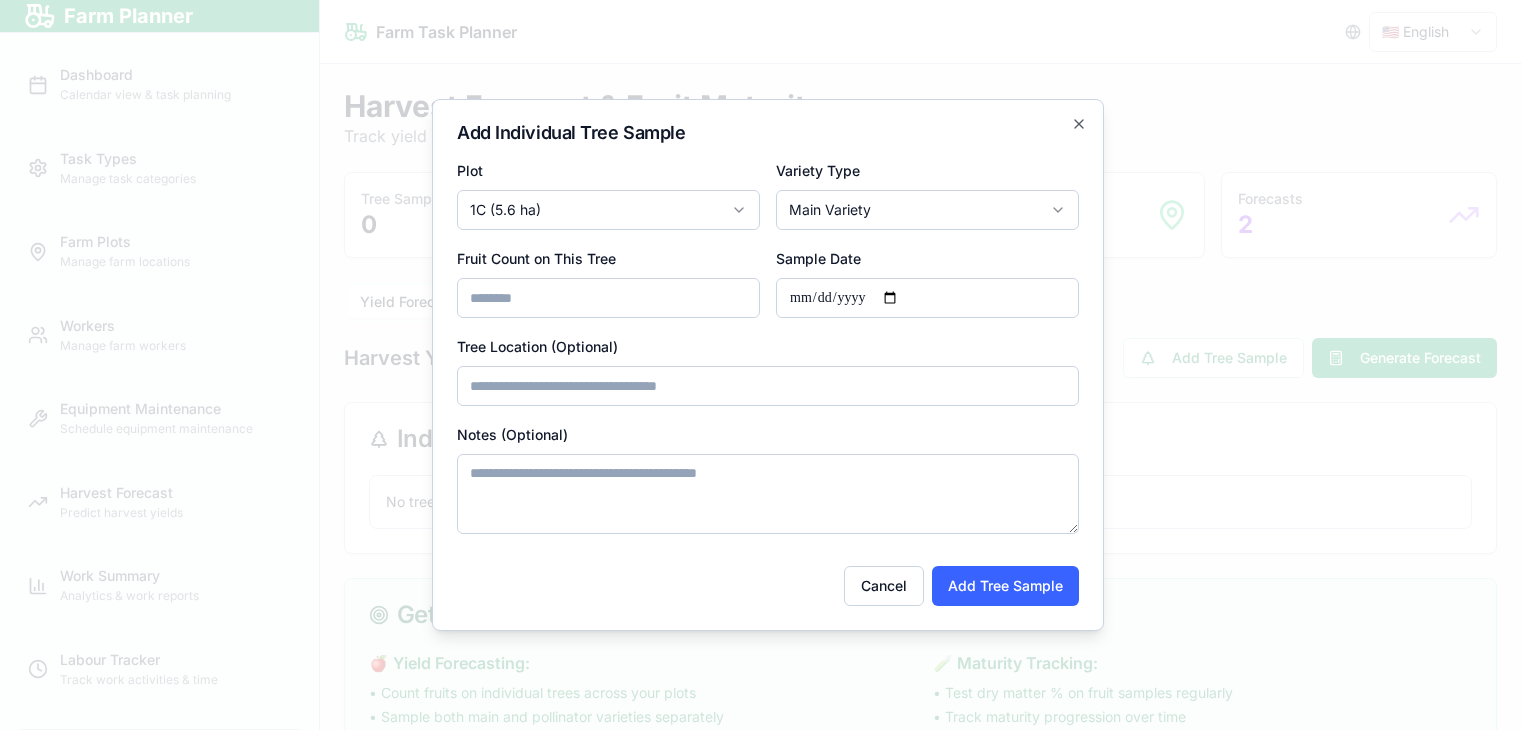 click on "*" at bounding box center [608, 298] 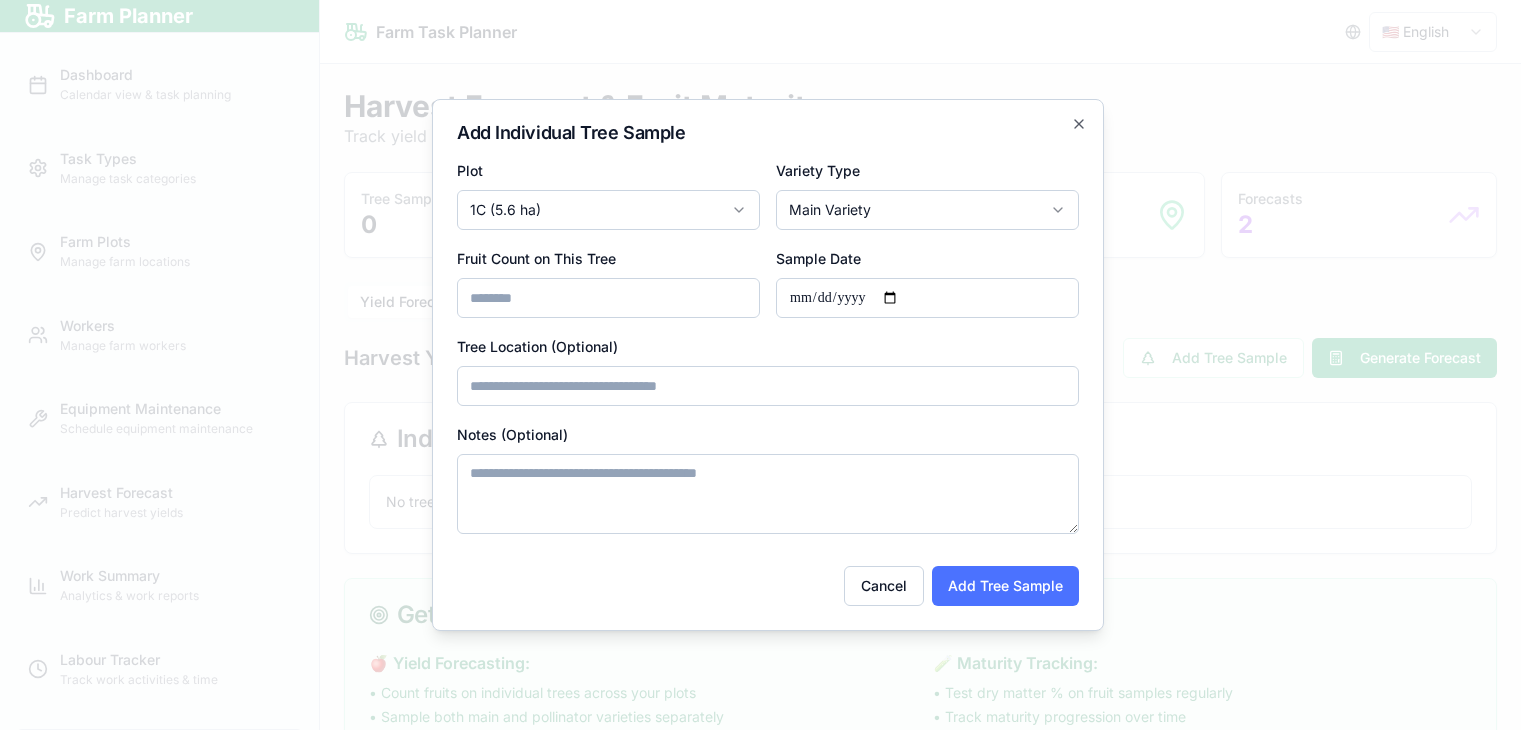 click on "Add Tree Sample" at bounding box center [1005, 586] 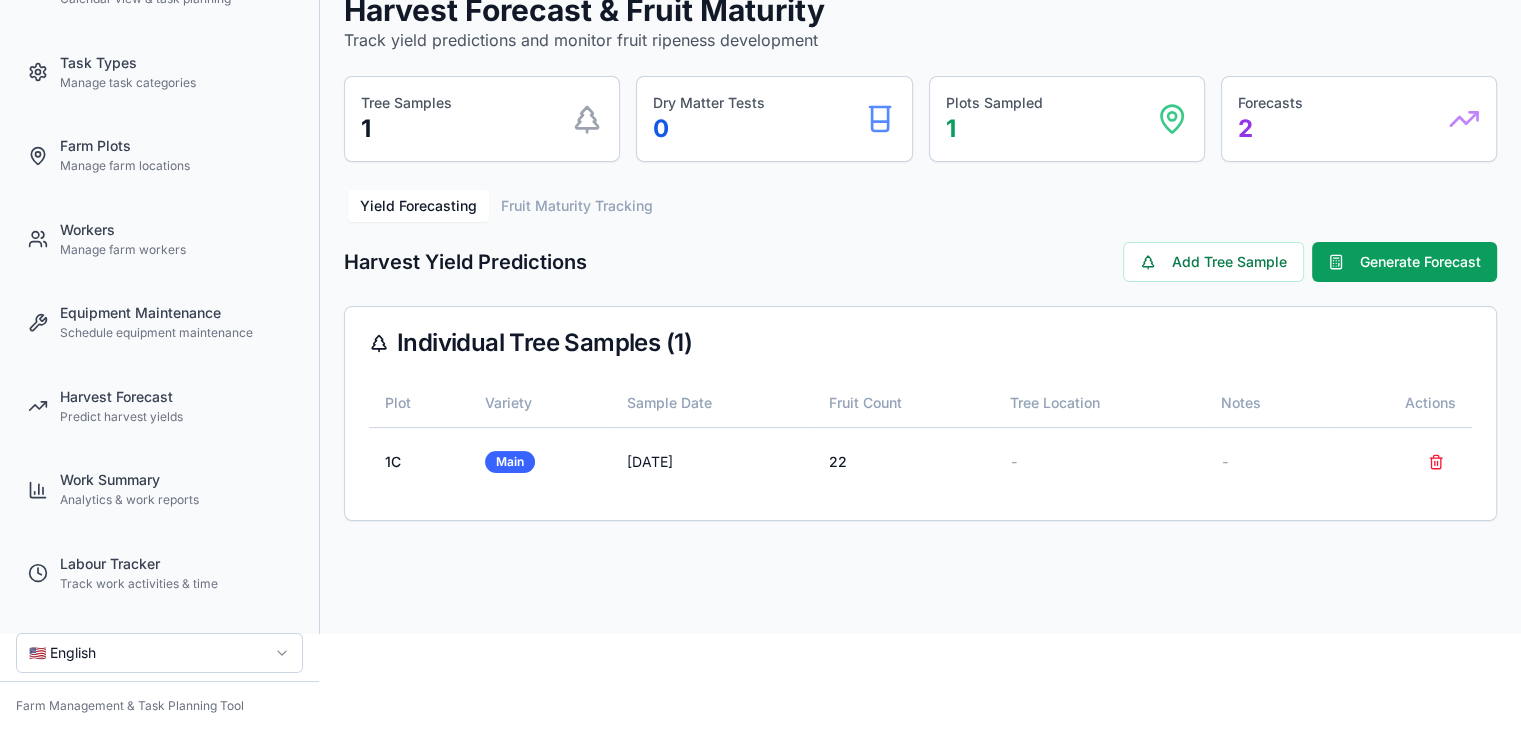 scroll, scrollTop: 0, scrollLeft: 0, axis: both 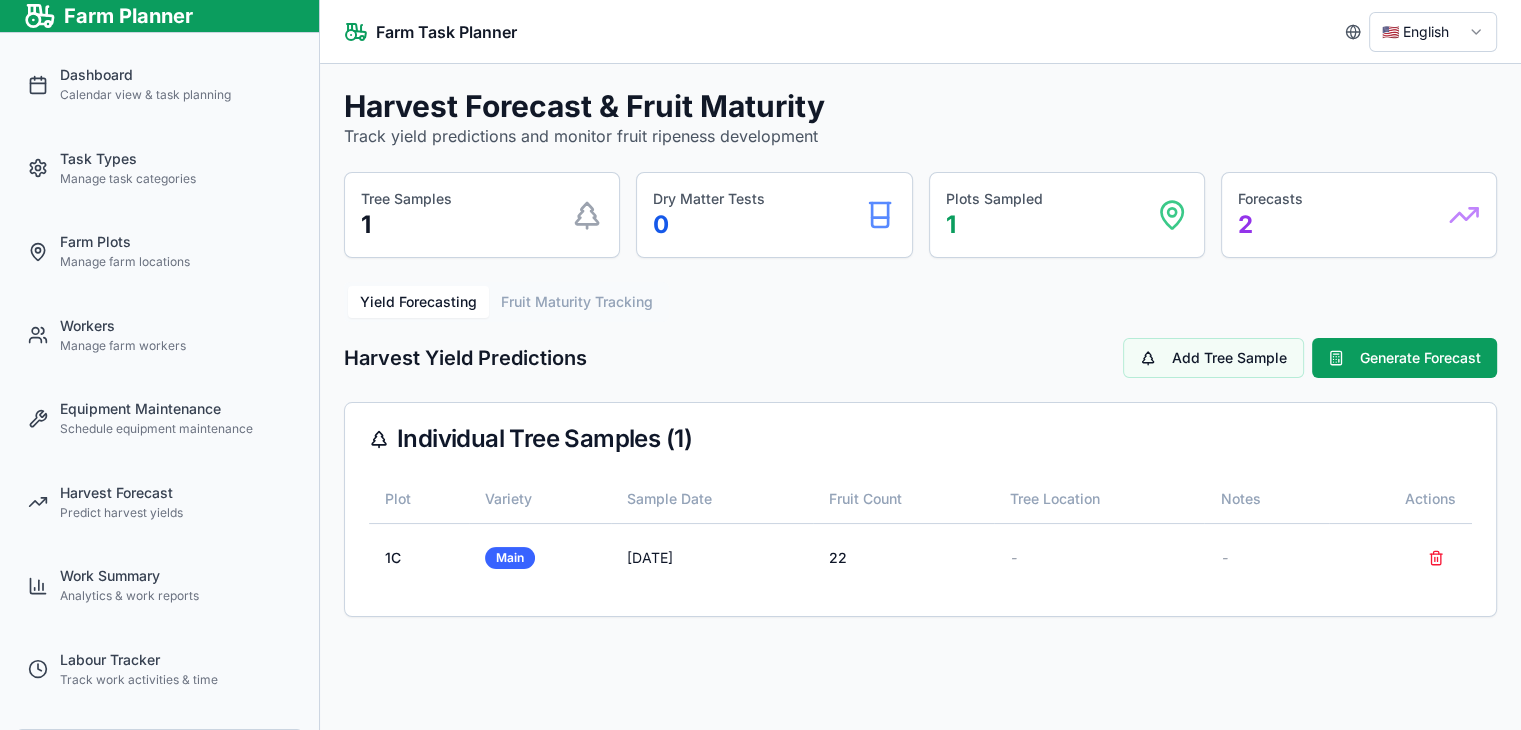 click on "Add Tree Sample" at bounding box center [1213, 358] 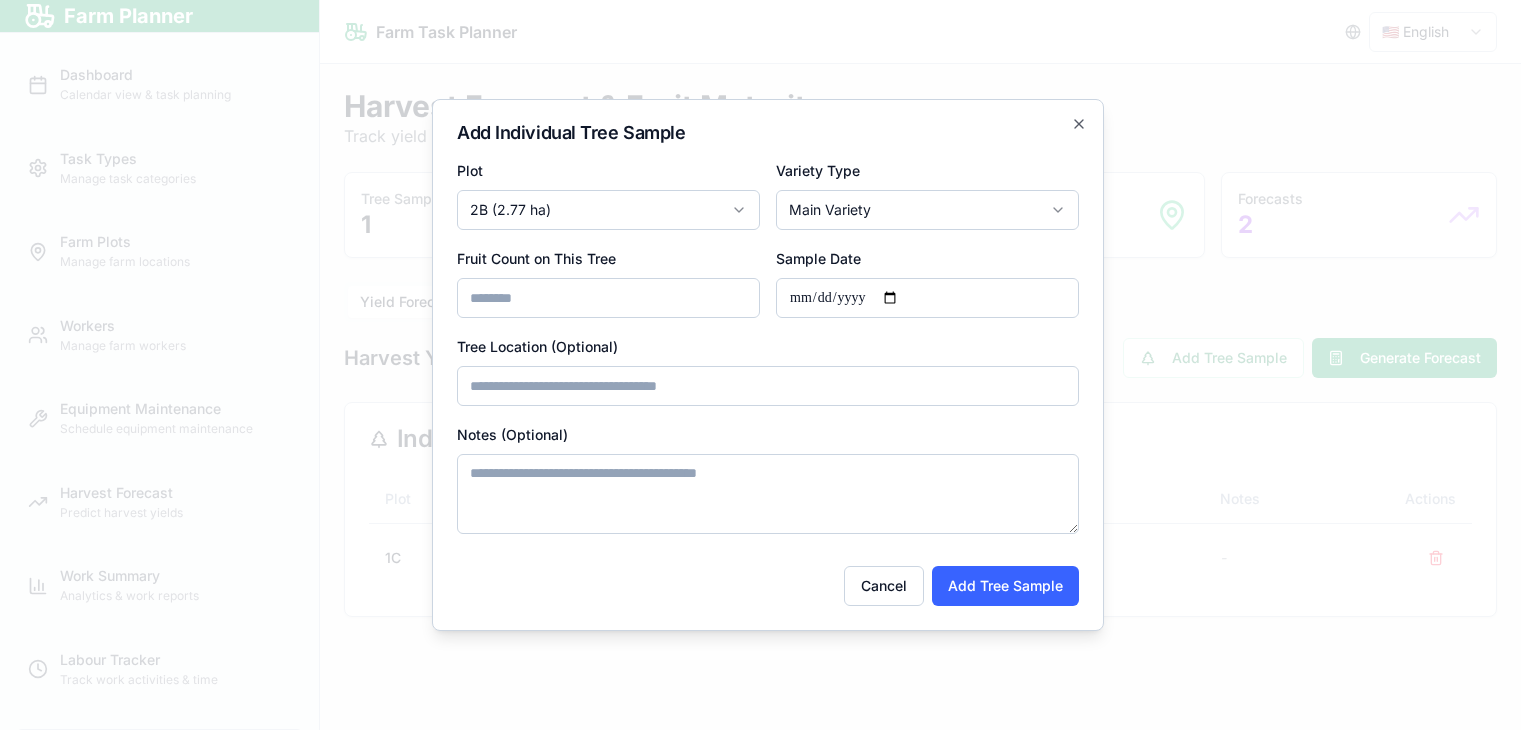 click at bounding box center [768, 365] 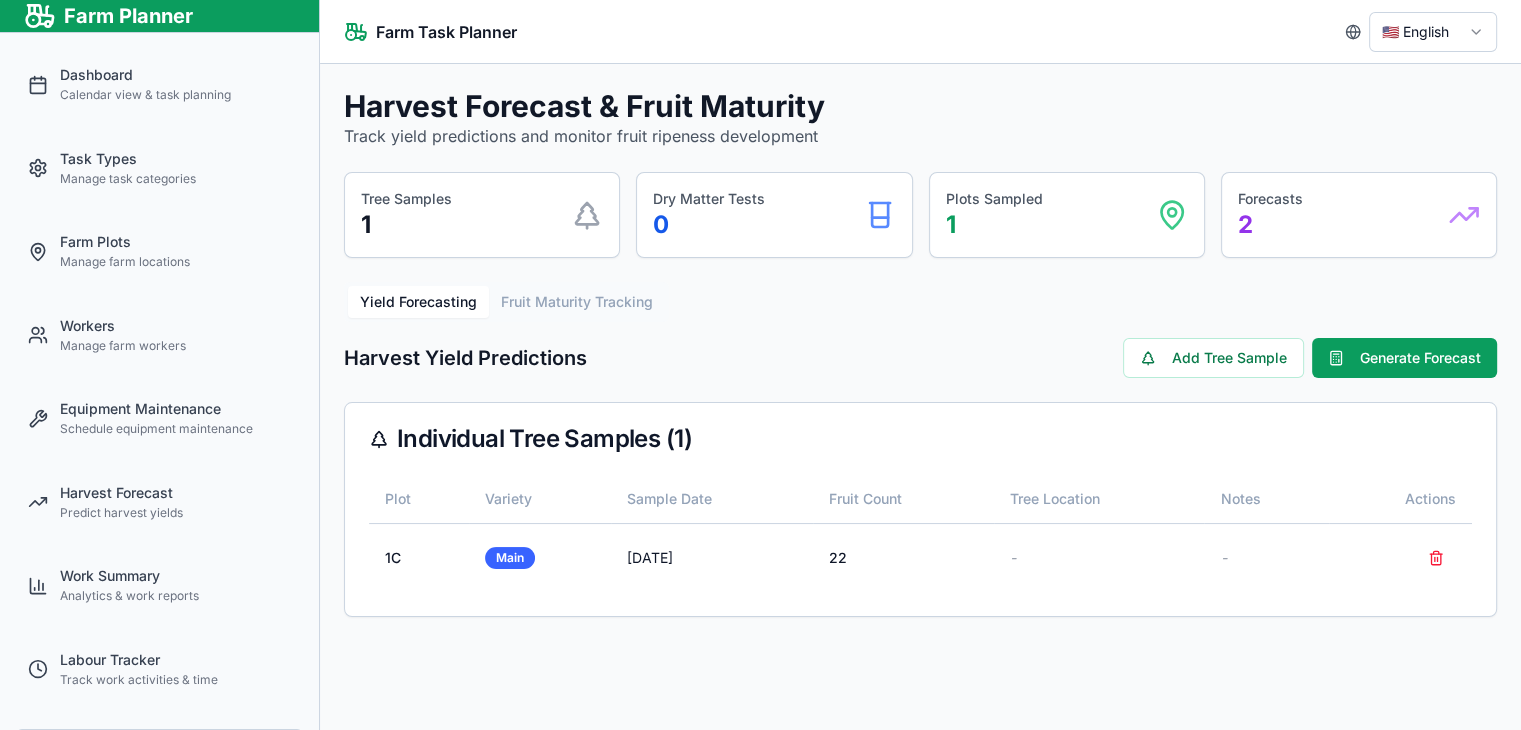 scroll, scrollTop: 96, scrollLeft: 0, axis: vertical 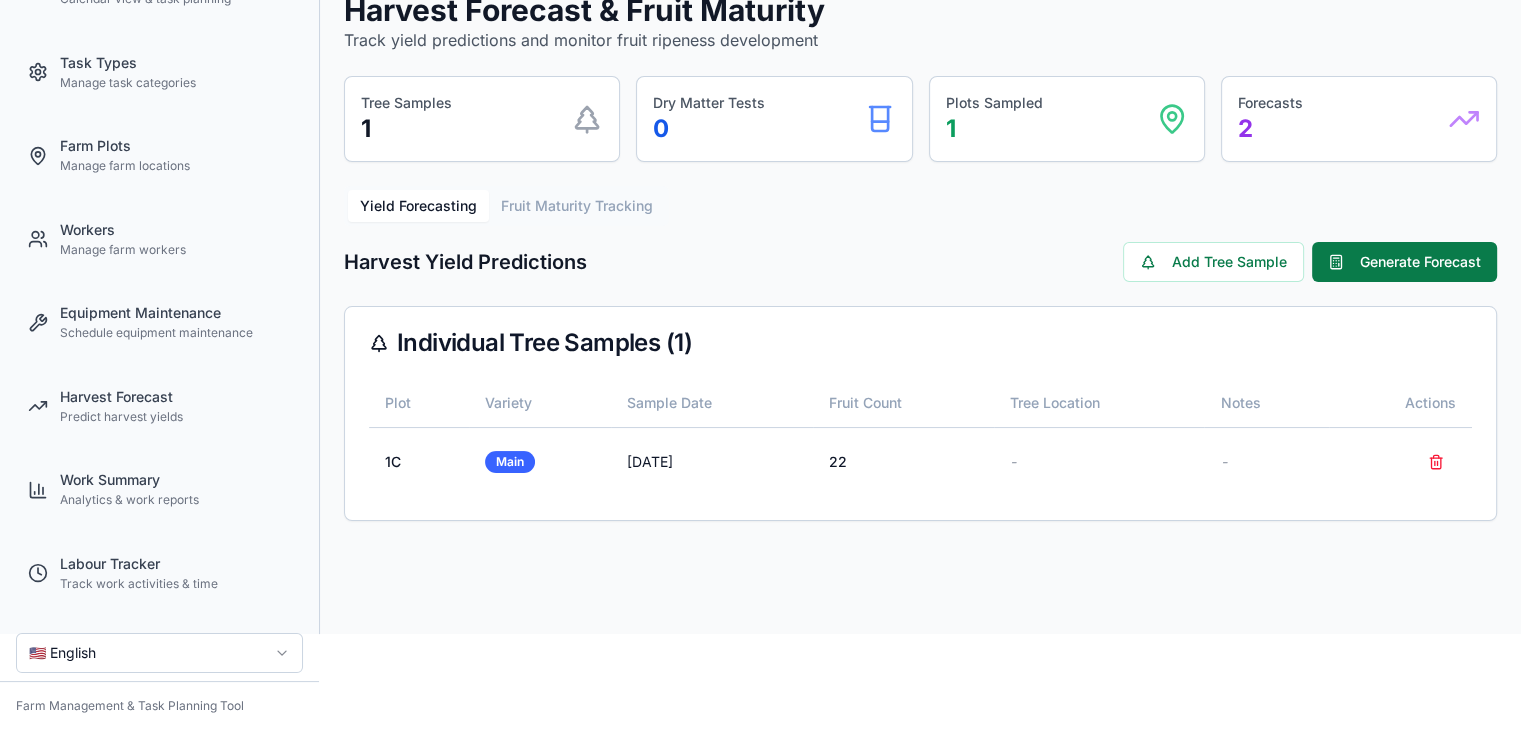click on "Generate Forecast" at bounding box center [1404, 262] 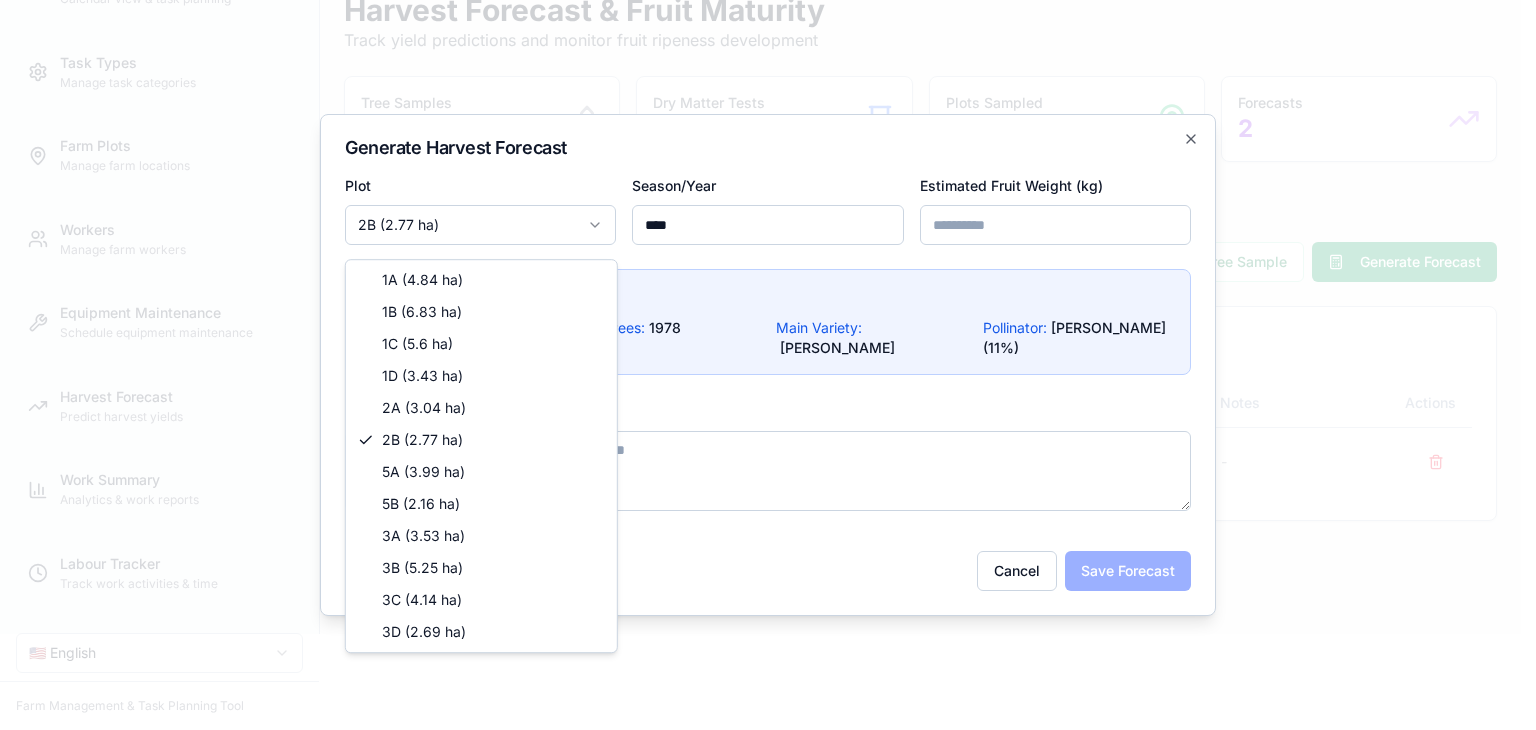 click on "**********" at bounding box center (760, 269) 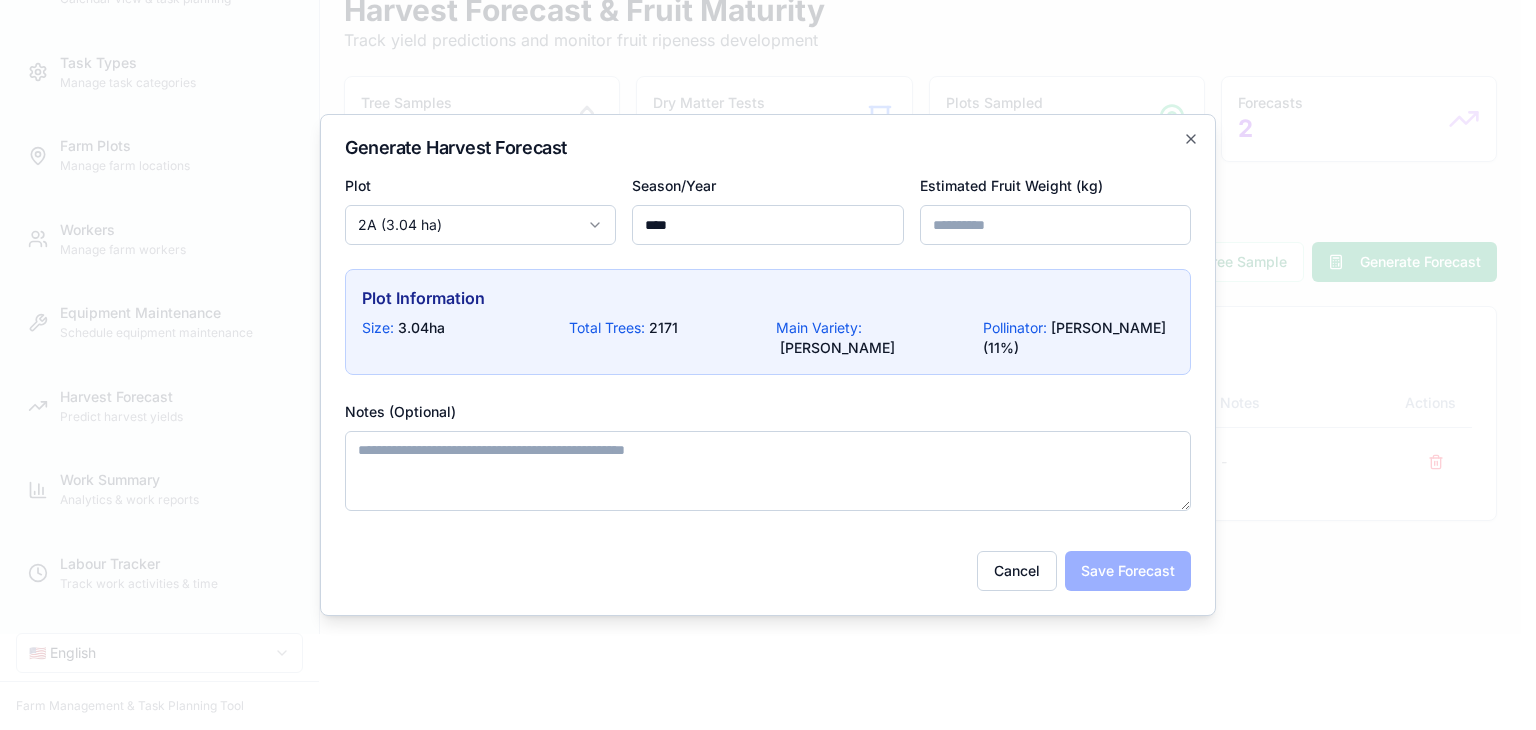 click on "****" at bounding box center [767, 225] 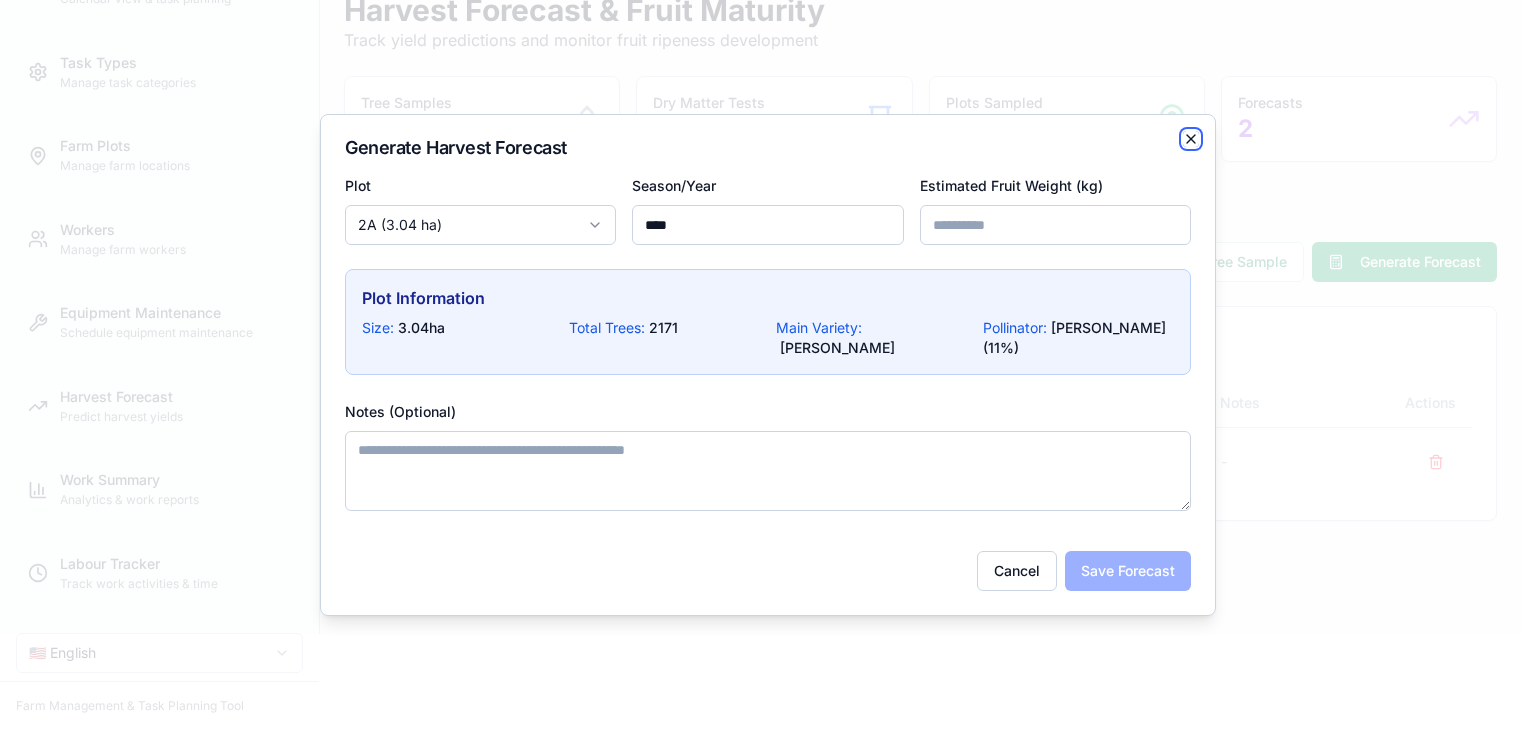 click 